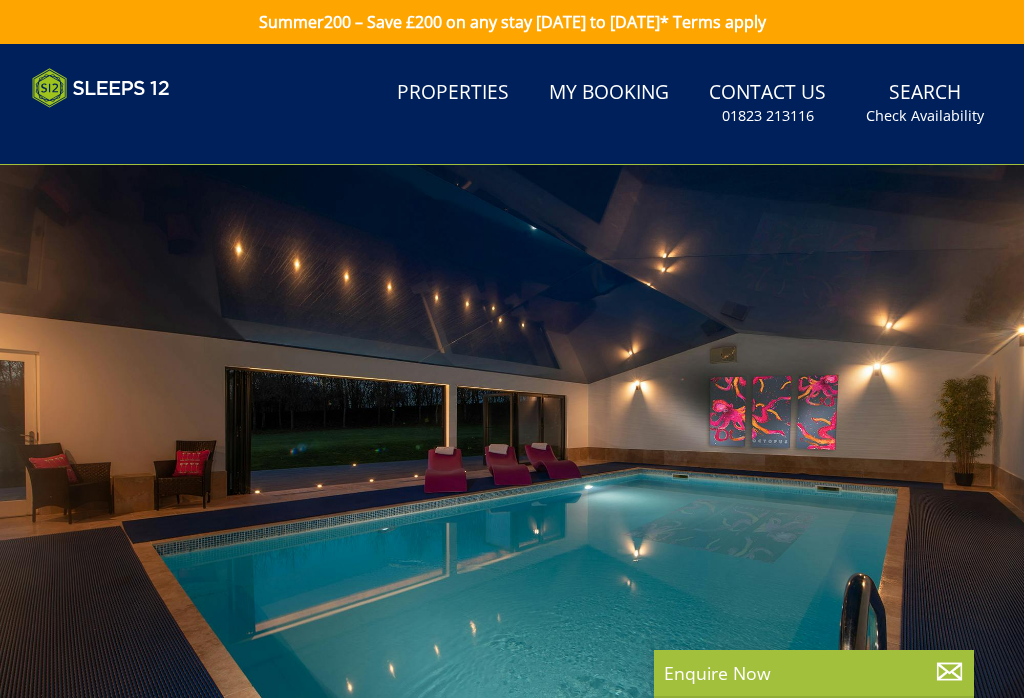 scroll, scrollTop: 0, scrollLeft: 0, axis: both 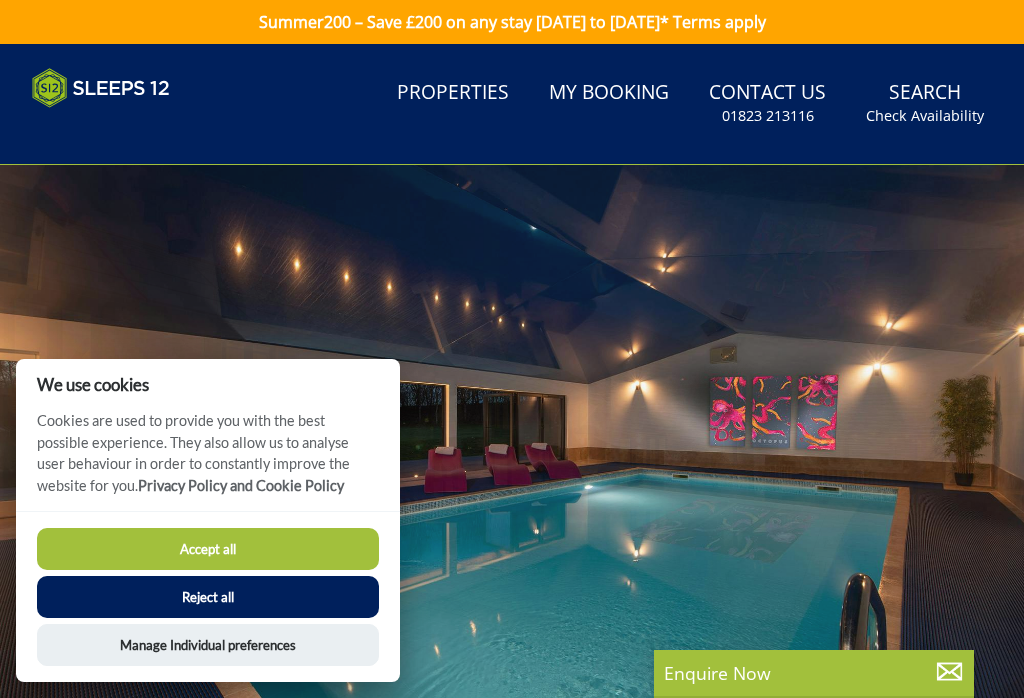 click on "Accept all" at bounding box center (208, 549) 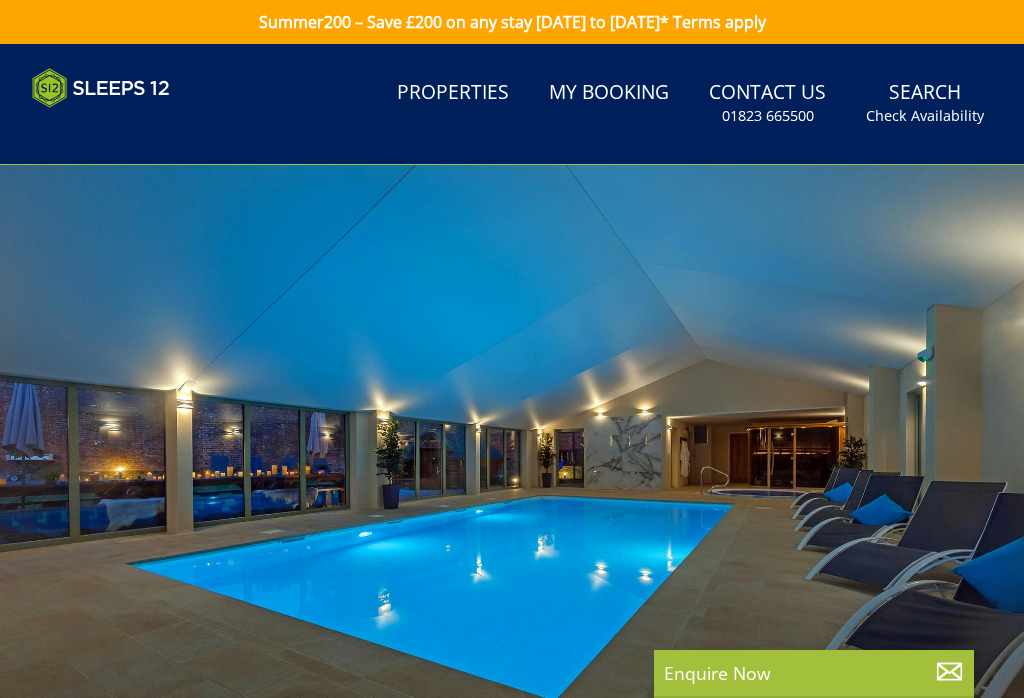 scroll, scrollTop: 0, scrollLeft: 0, axis: both 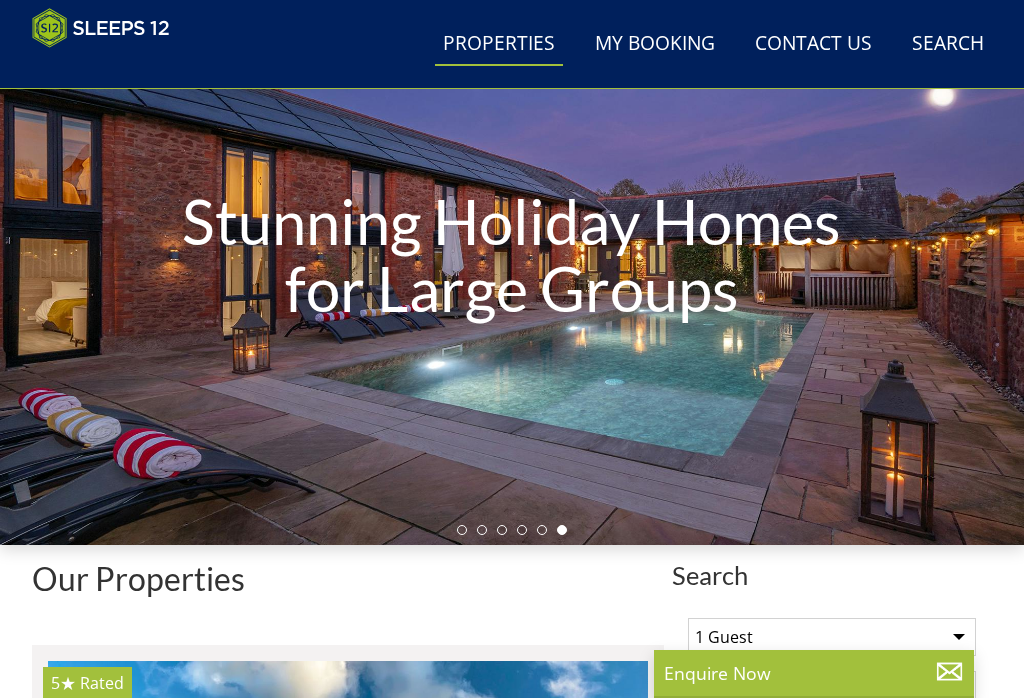 click on "Stunning Holiday Homes for Large Groups" at bounding box center (512, 255) 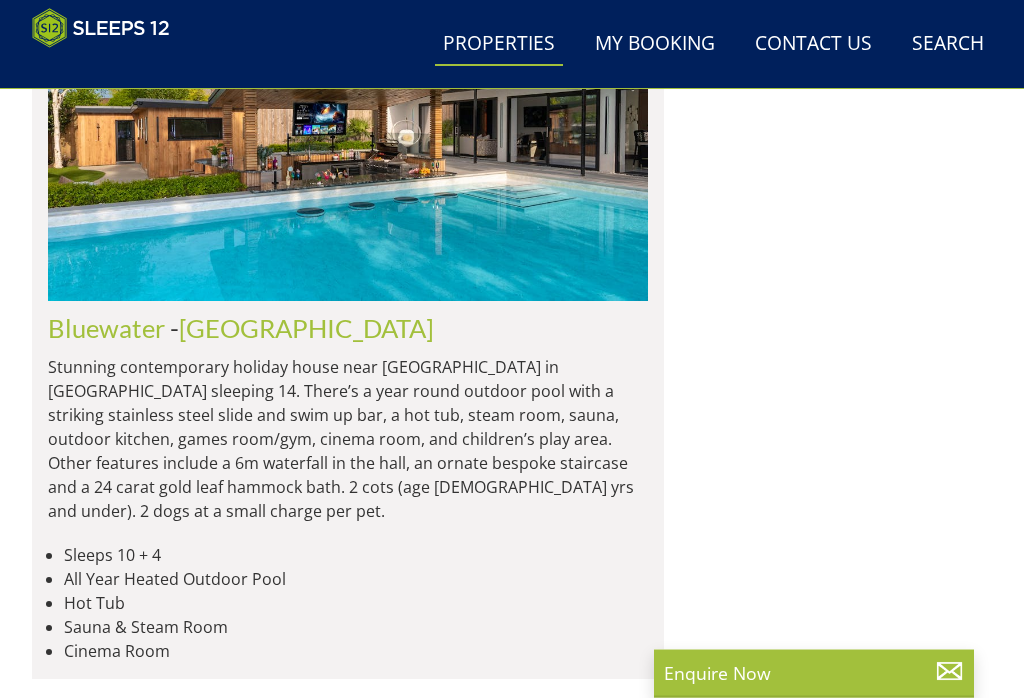scroll, scrollTop: 15614, scrollLeft: 0, axis: vertical 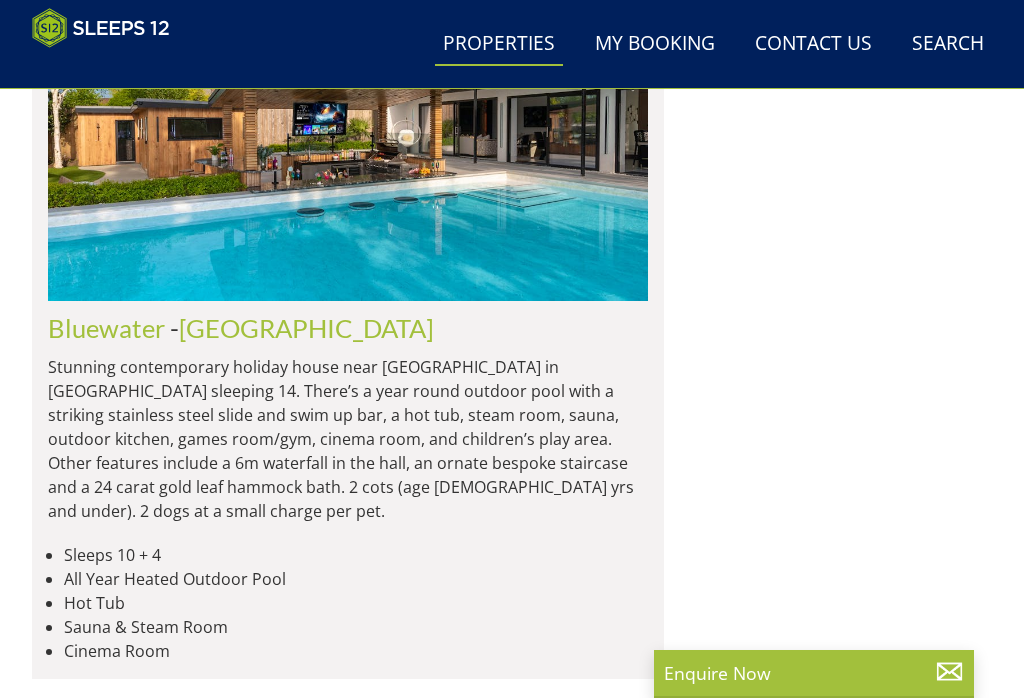 click on "Load More" at bounding box center [348, 730] 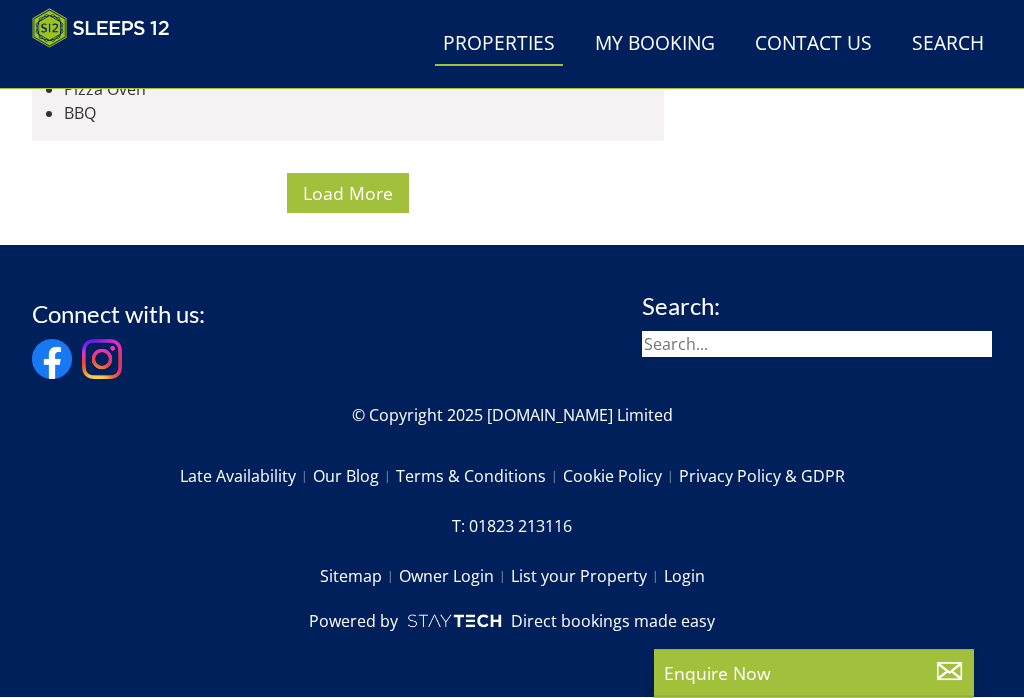 scroll, scrollTop: 31119, scrollLeft: 0, axis: vertical 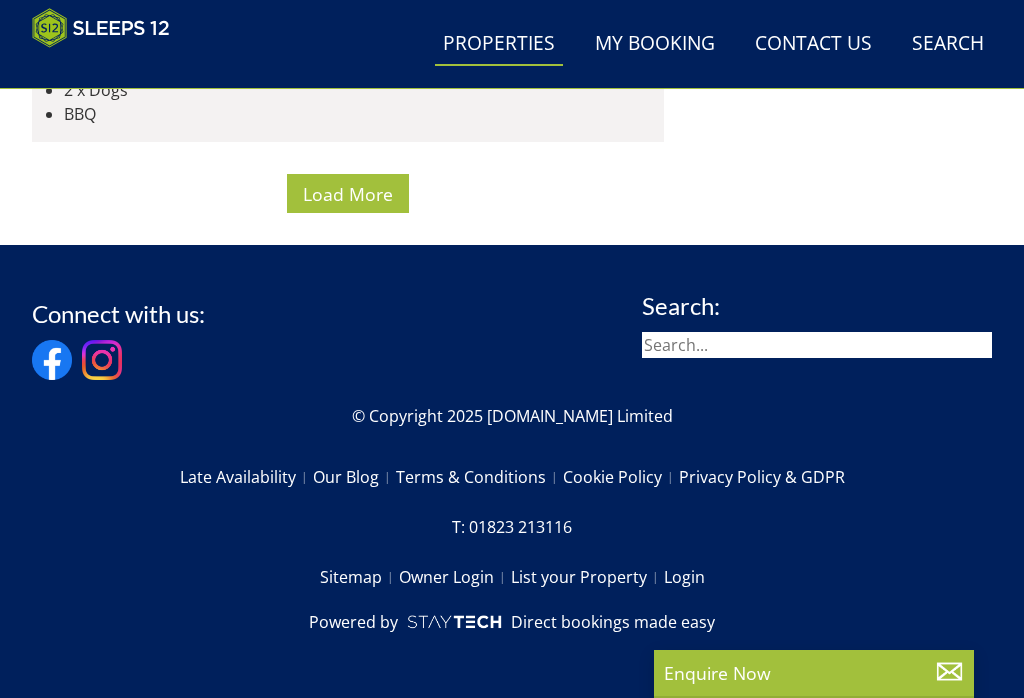 click on "Load More" at bounding box center (348, 194) 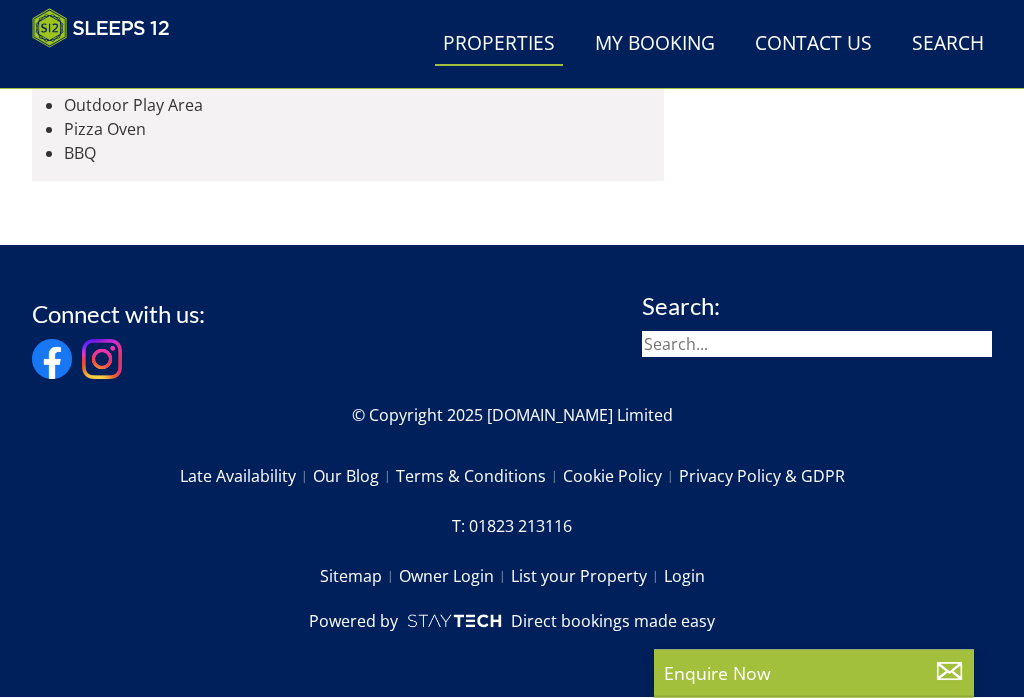scroll, scrollTop: 47399, scrollLeft: 0, axis: vertical 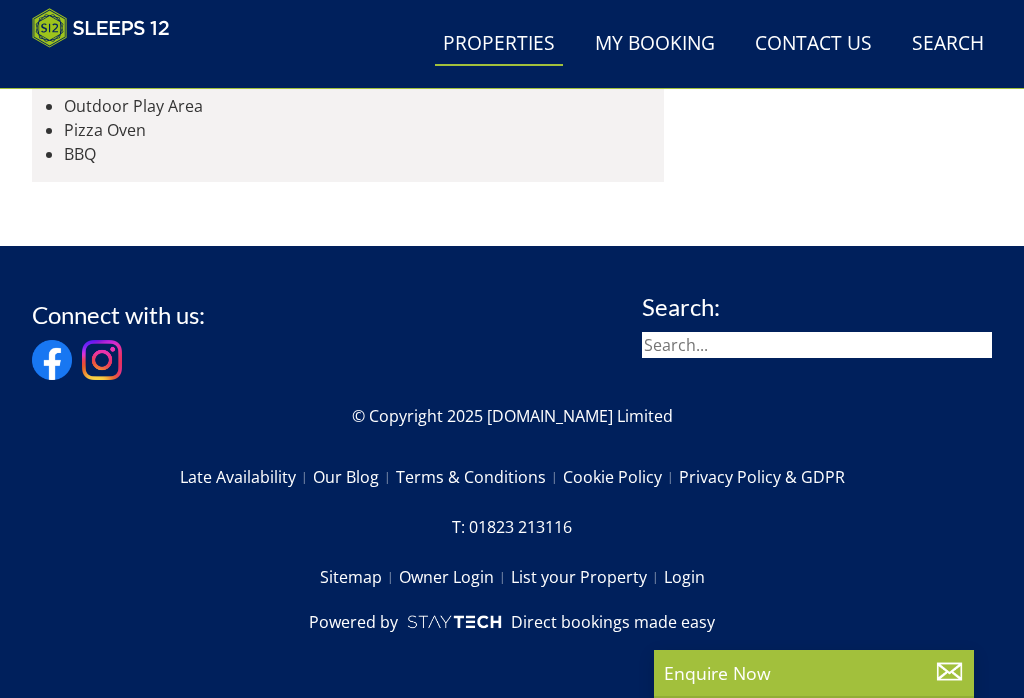 click at bounding box center (348, -6516) 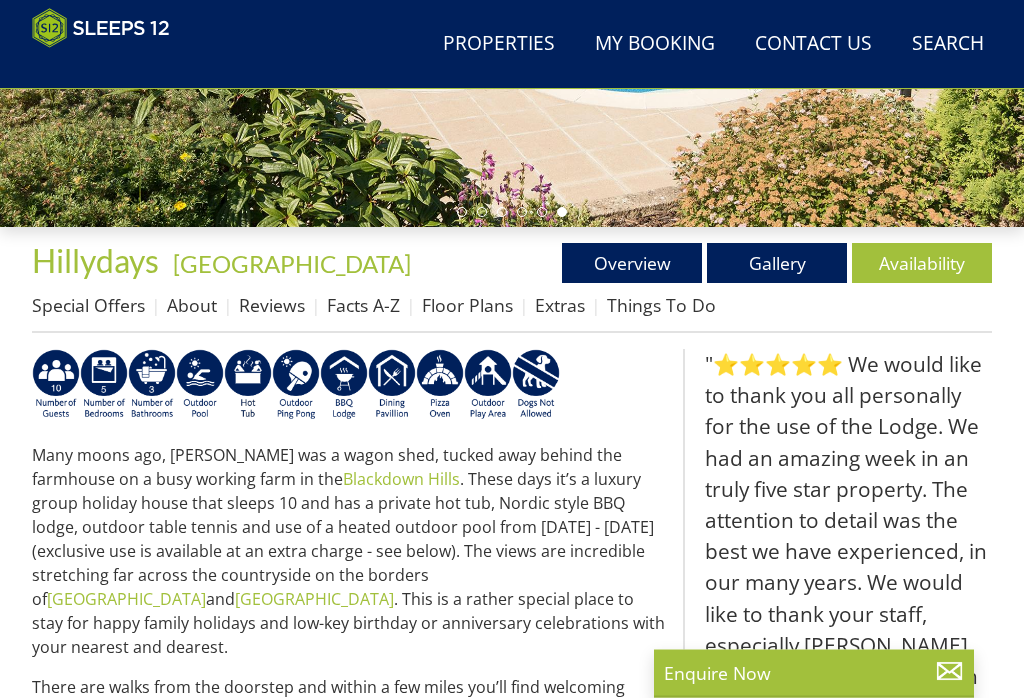 scroll, scrollTop: 481, scrollLeft: 0, axis: vertical 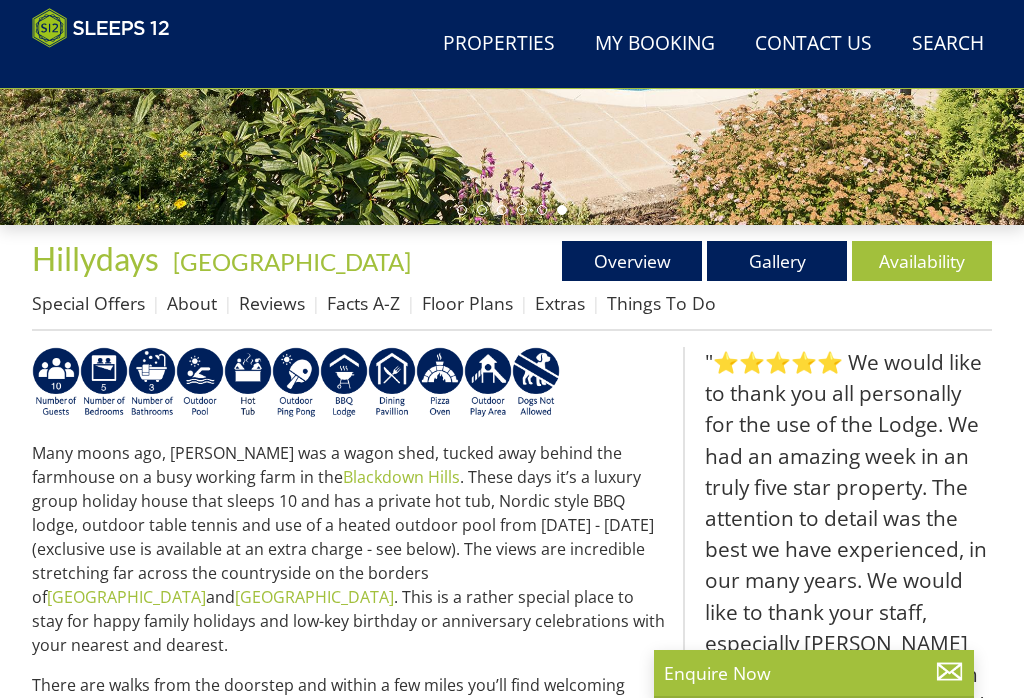 click on "Floor Plans" at bounding box center [467, 303] 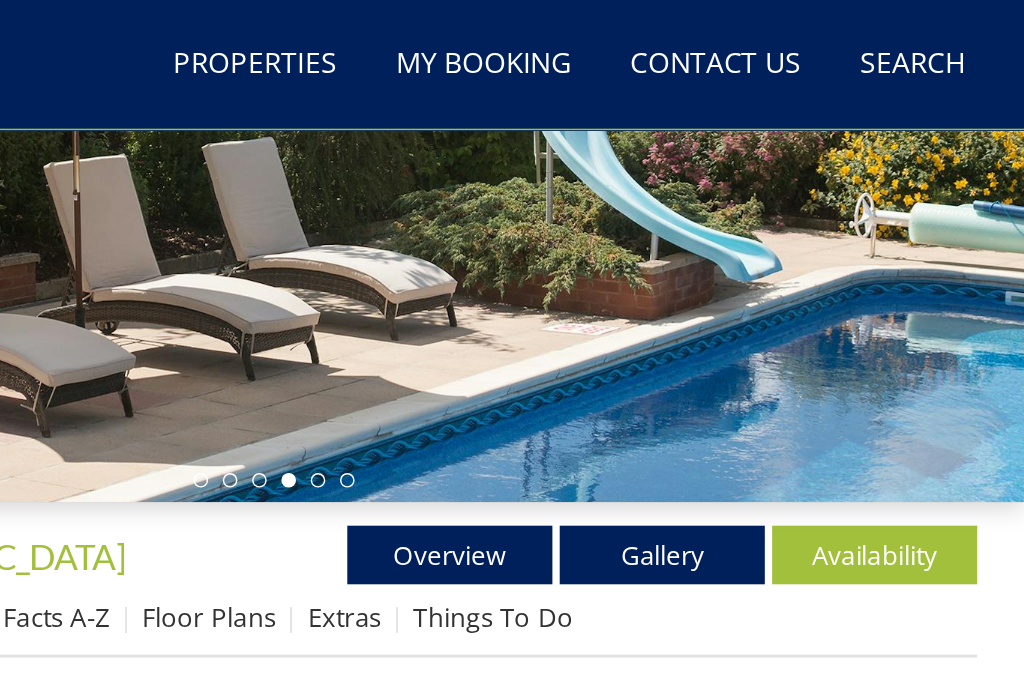 scroll, scrollTop: 363, scrollLeft: 0, axis: vertical 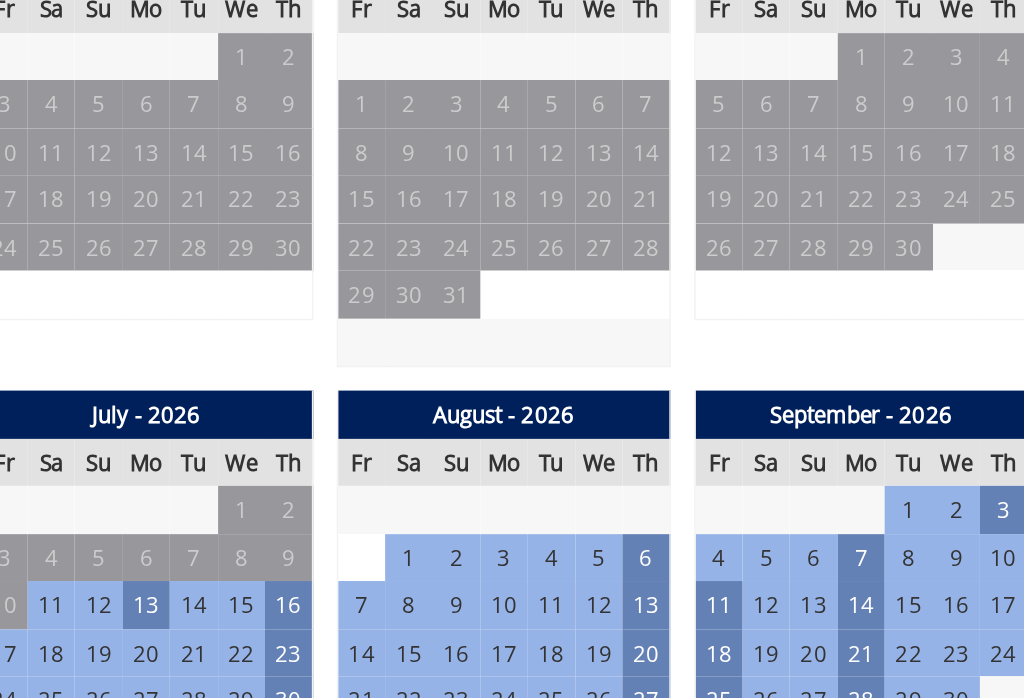click on "19" at bounding box center [781, 281] 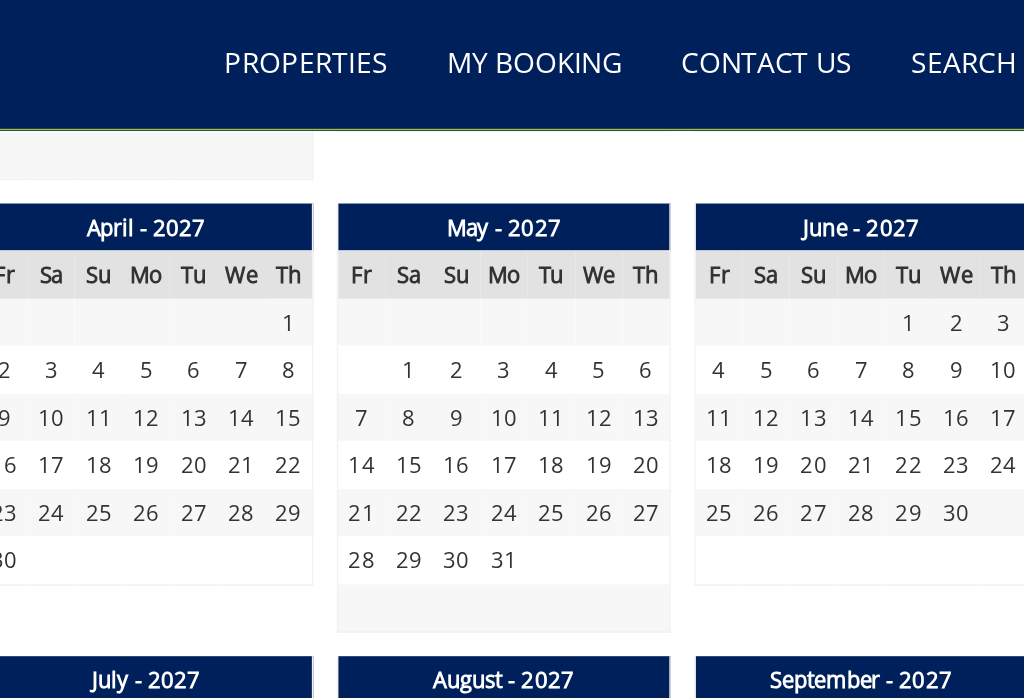 scroll, scrollTop: 2855, scrollLeft: 0, axis: vertical 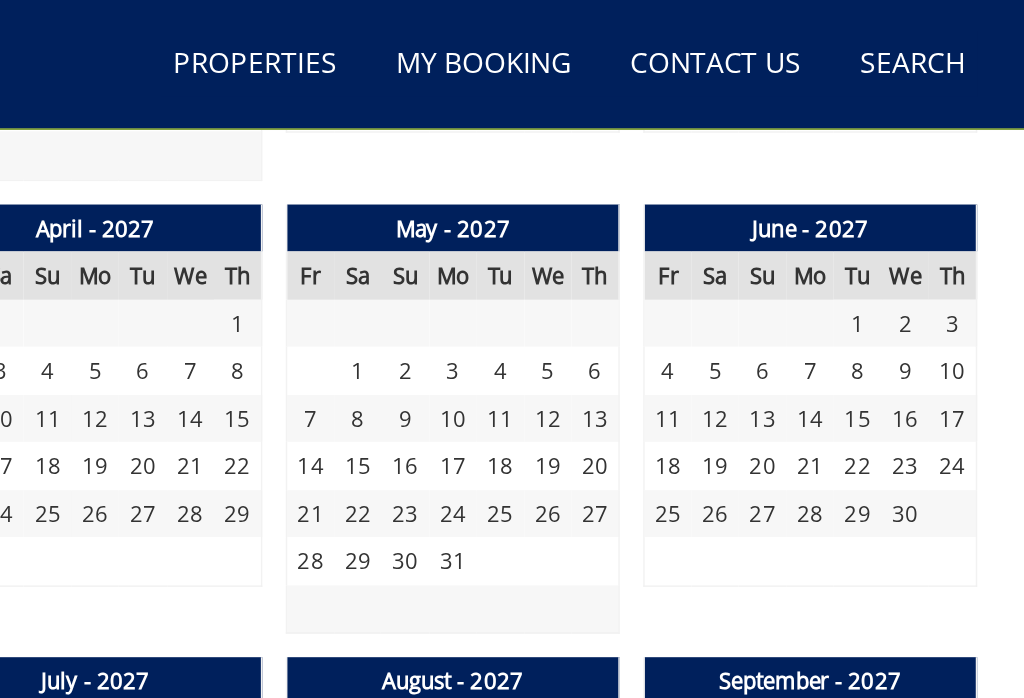 click on "8" at bounding box center [910, 253] 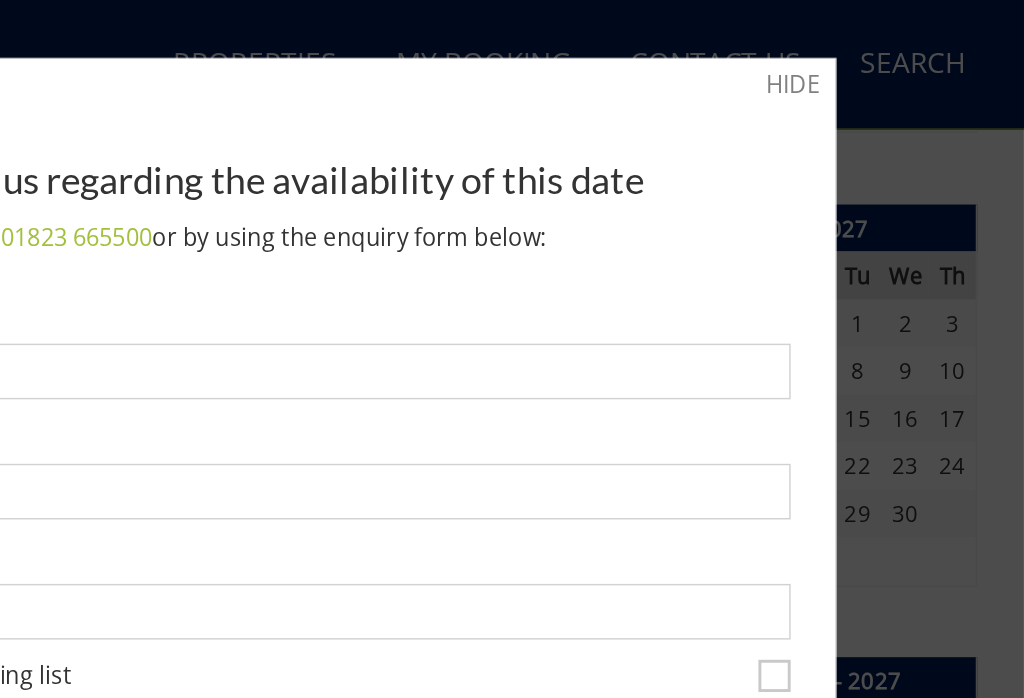 scroll, scrollTop: 0, scrollLeft: 0, axis: both 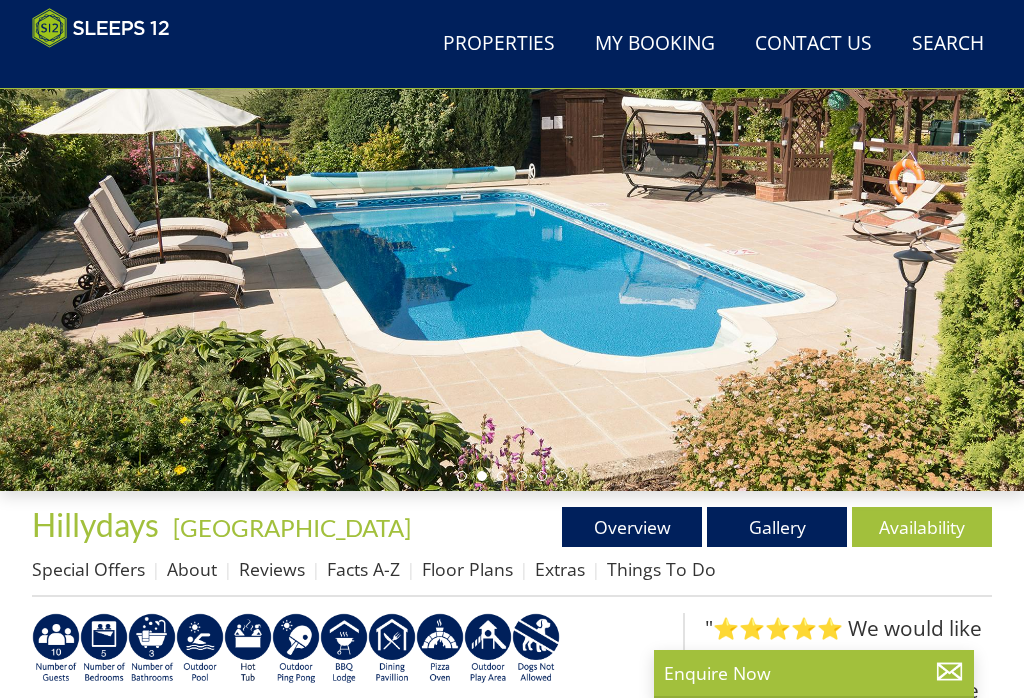 click on "Availability" at bounding box center [922, 527] 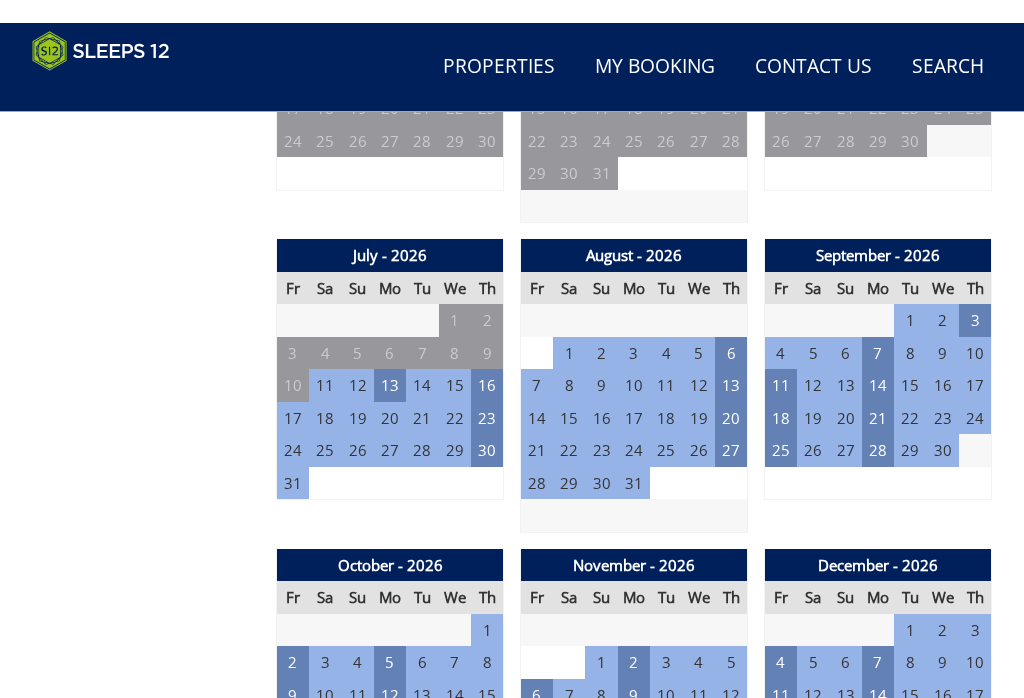 scroll, scrollTop: 1827, scrollLeft: 0, axis: vertical 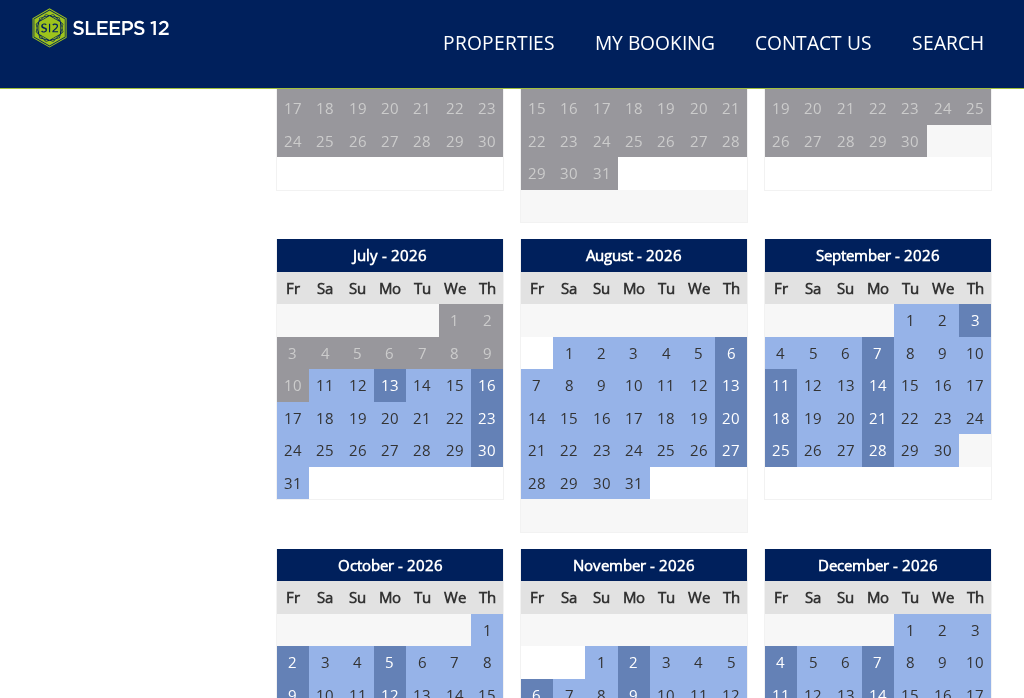 click on "27" at bounding box center [731, 450] 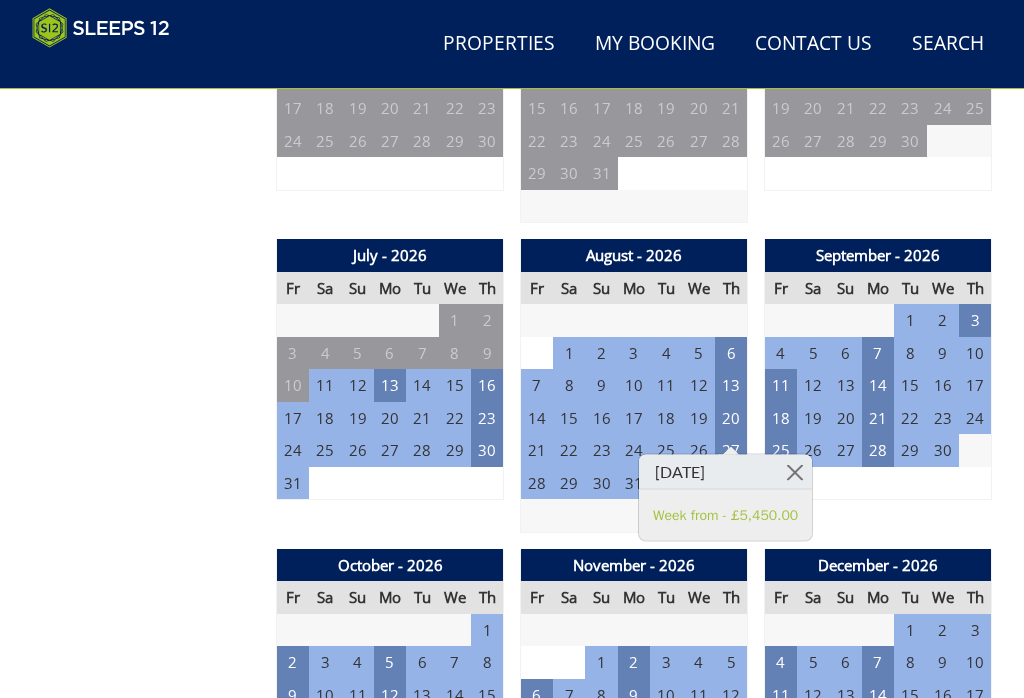 click at bounding box center (794, 472) 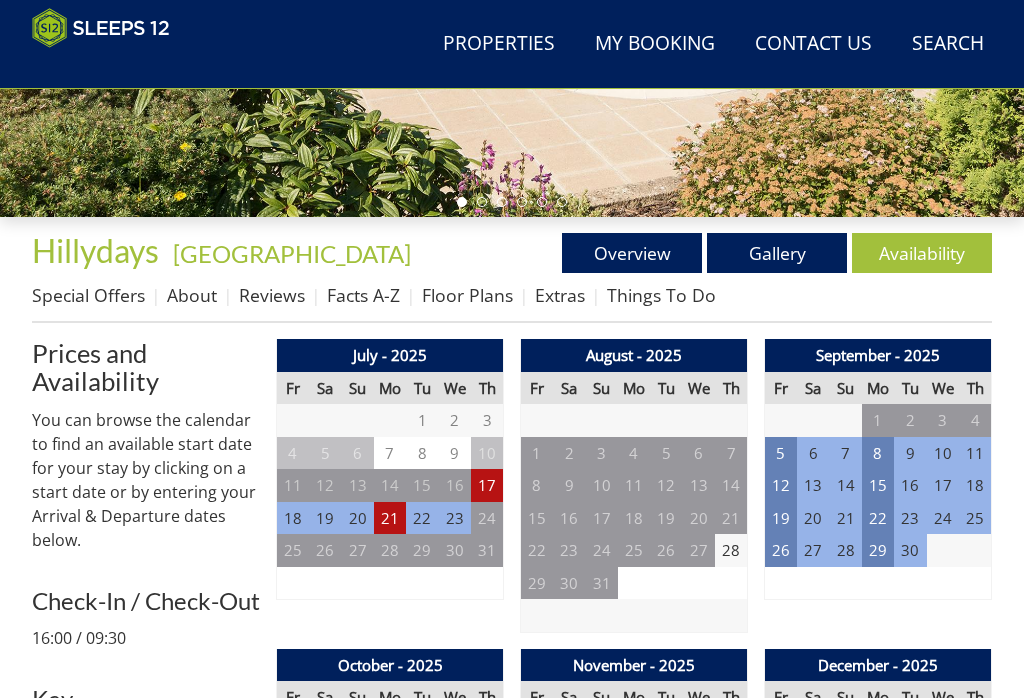 scroll, scrollTop: 447, scrollLeft: 0, axis: vertical 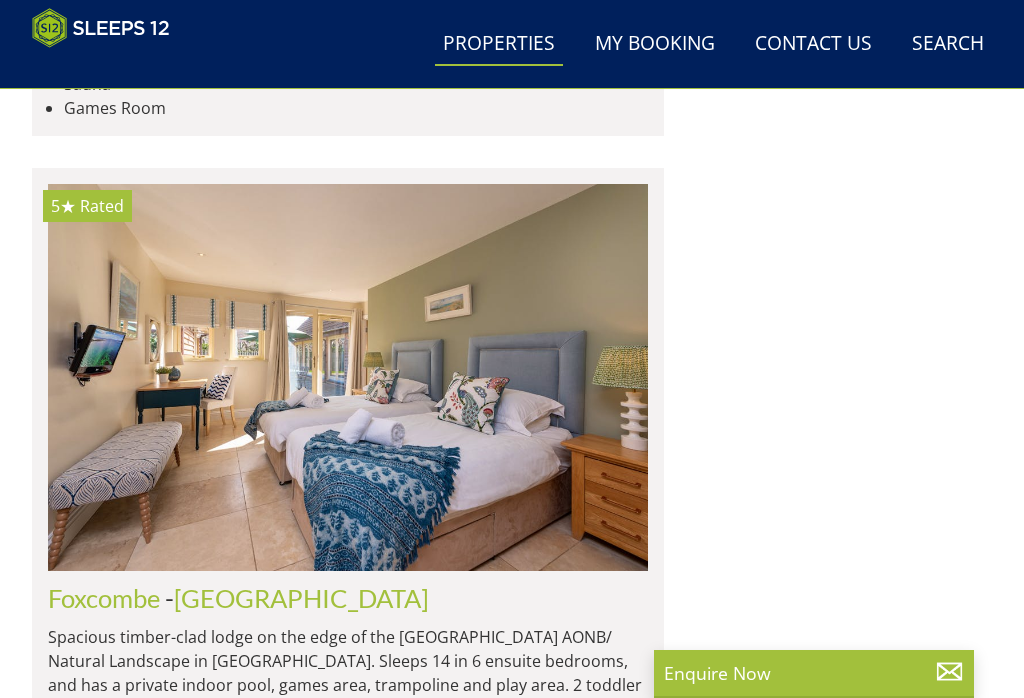 click on "Search
Search
1 Guest
2 Guests
3 Guests
4 Guests
5 Guests
6 Guests
7 Guests
8 Guests
9 Guests
10 Guests
11 Guests
12 Guests
13 Guests
14 Guests
15 Guests
16 Guests
17 Guests
18 Guests
19 Guests
20 Guests
21 Guests
22 Guests
23 Guests
24 Guests
25 Guests
26 Guests
27 Guests
28 Guests
29 Guests
30 Guests
31 Guests
32 Guests
Any number of bedrooms
4 Bedrooms
5 Bedrooms
6 Bedrooms
7 Bedrooms
8 Bedrooms
9 Bedrooms
10 Bedrooms
11 Bedrooms
12 Bedrooms
13 Bedrooms
14 Bedrooms
15 Bedrooms
16 Bedrooms
+/-
days" at bounding box center [512, 944] 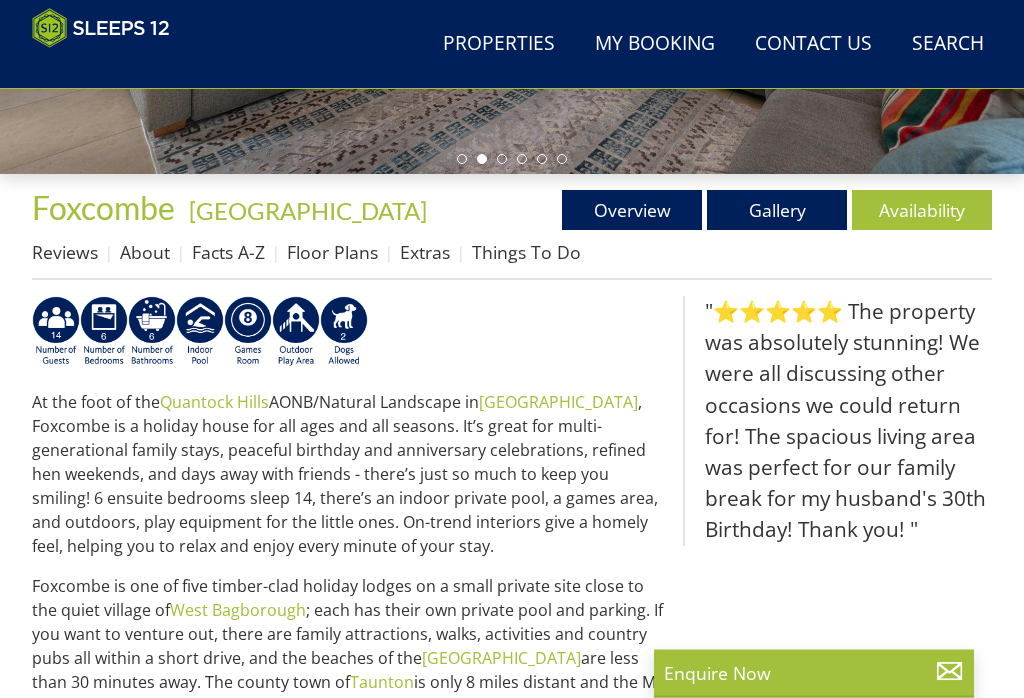 scroll, scrollTop: 532, scrollLeft: 0, axis: vertical 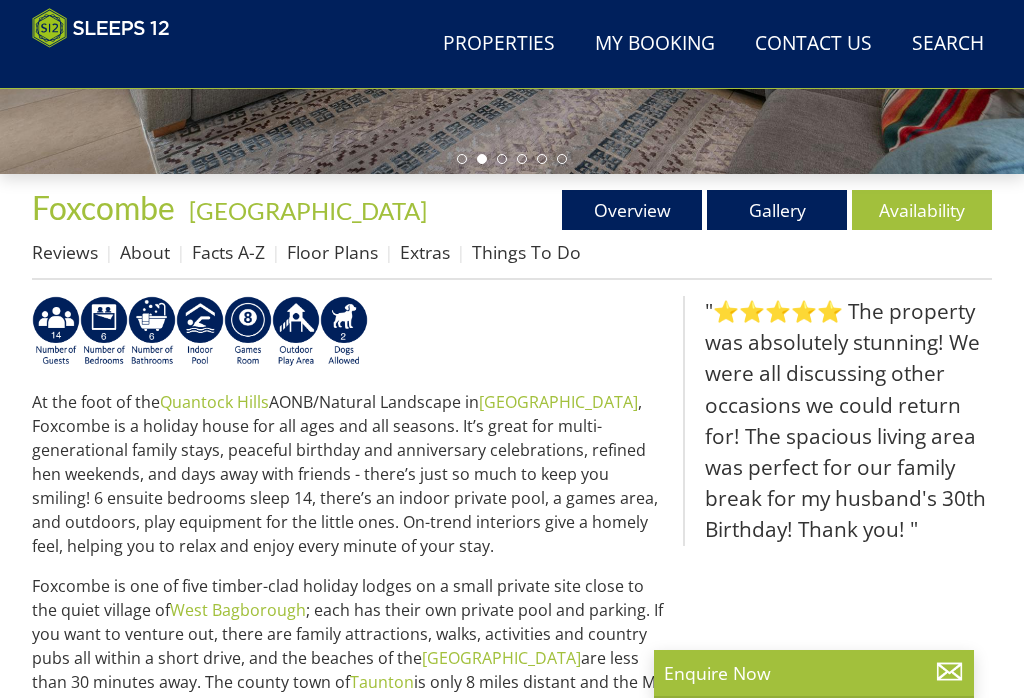 click on "Availability" at bounding box center [922, 210] 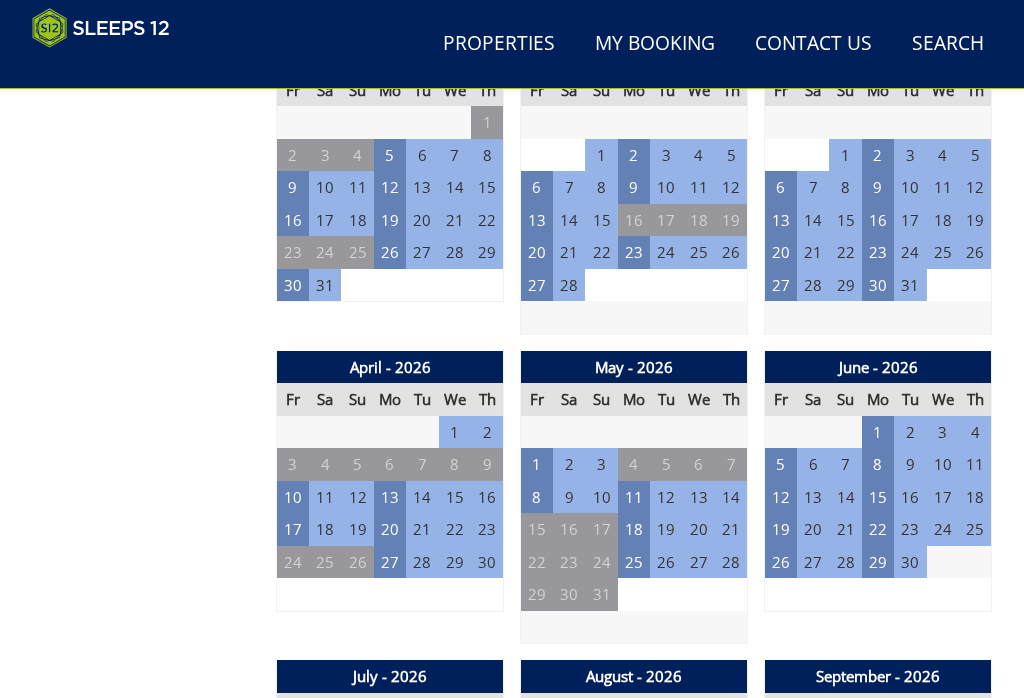 scroll, scrollTop: 1409, scrollLeft: 0, axis: vertical 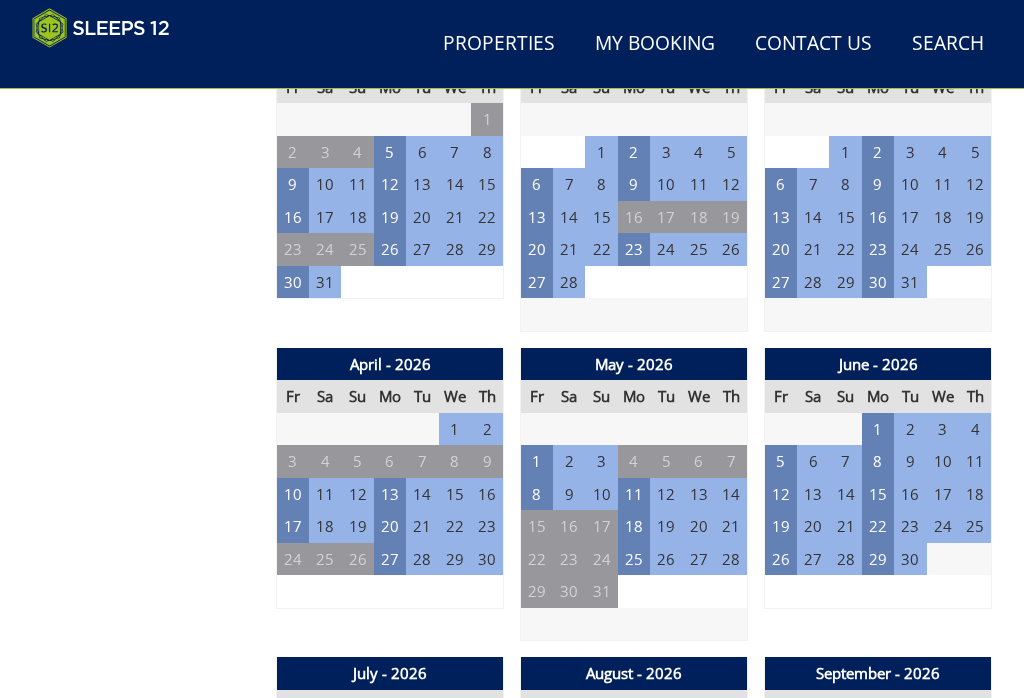 click on "5" at bounding box center (781, 461) 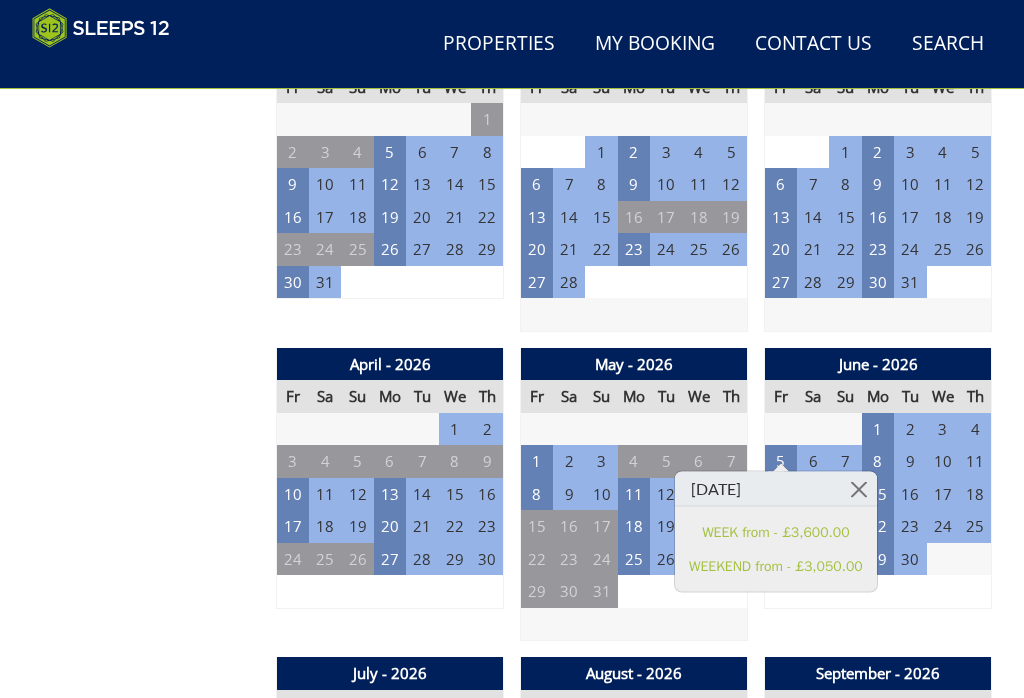 click on "WEEK from  - £3,600.00" at bounding box center (776, 531) 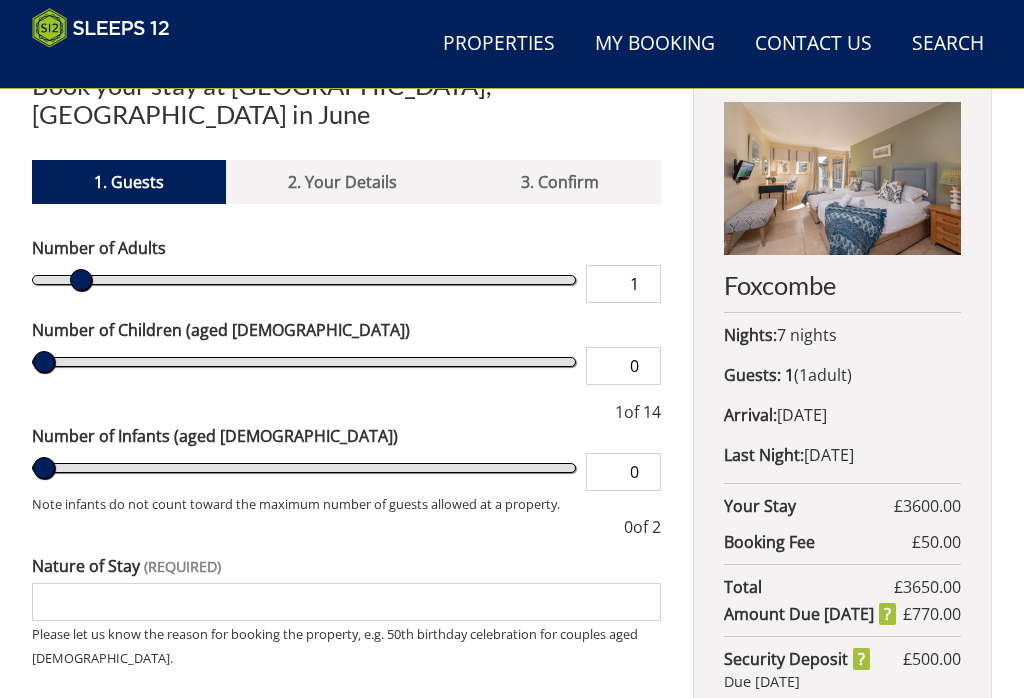 scroll, scrollTop: 652, scrollLeft: 0, axis: vertical 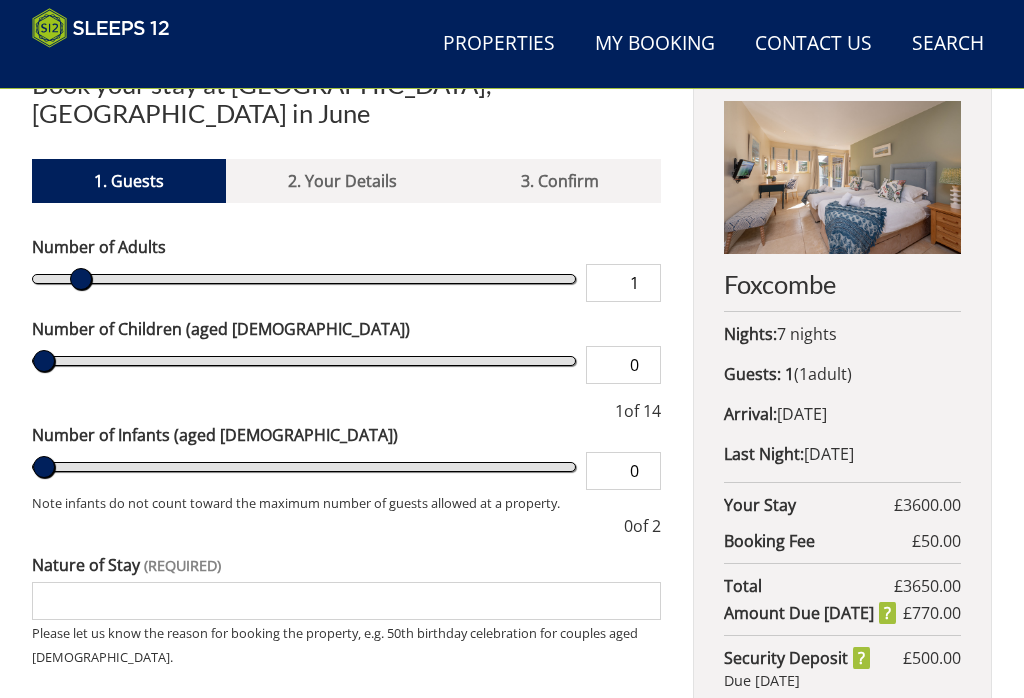 click on "1" at bounding box center (623, 283) 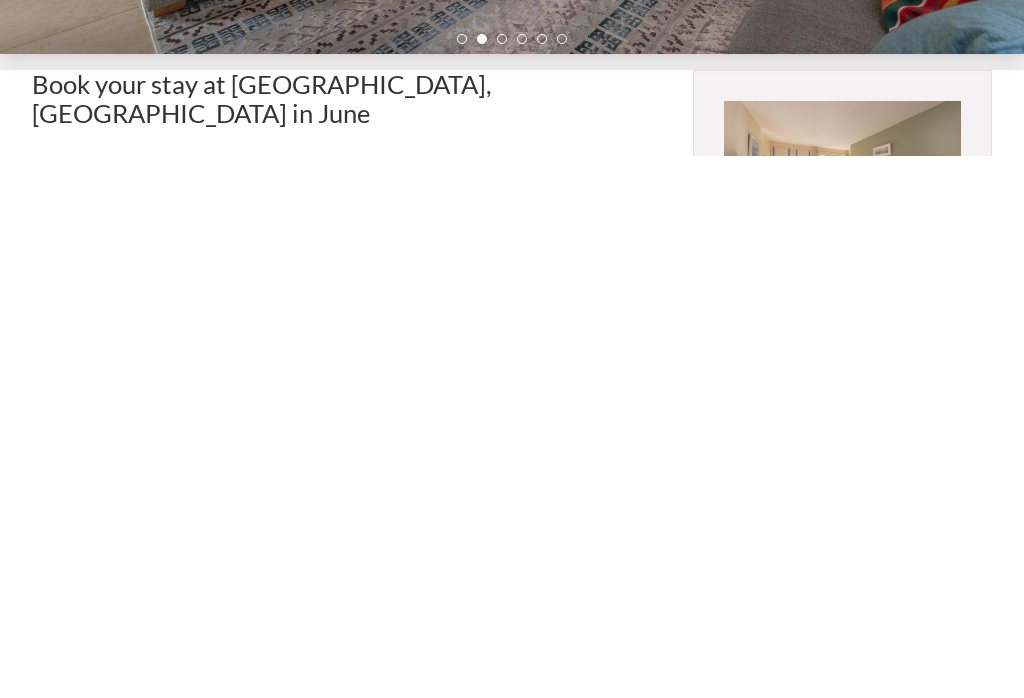 scroll, scrollTop: 53, scrollLeft: 0, axis: vertical 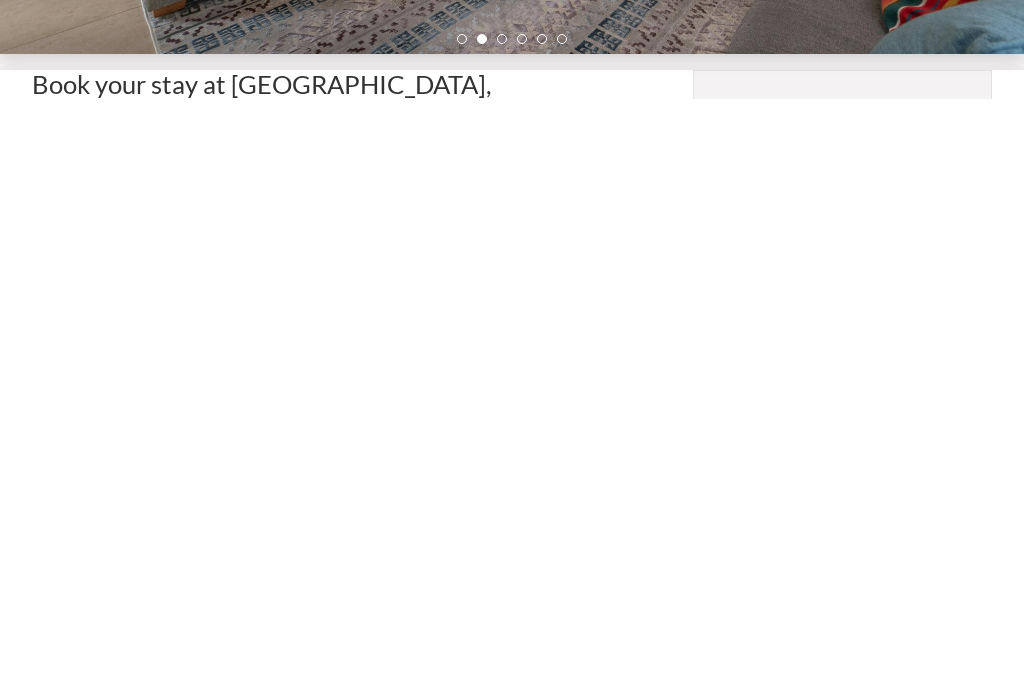 type 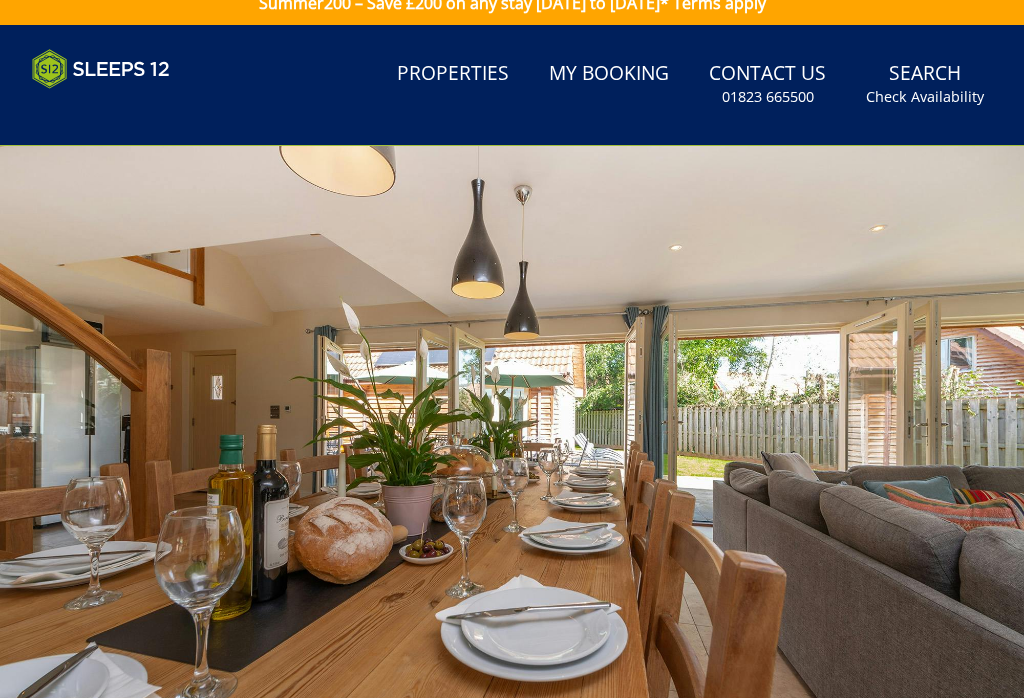 scroll, scrollTop: 0, scrollLeft: 0, axis: both 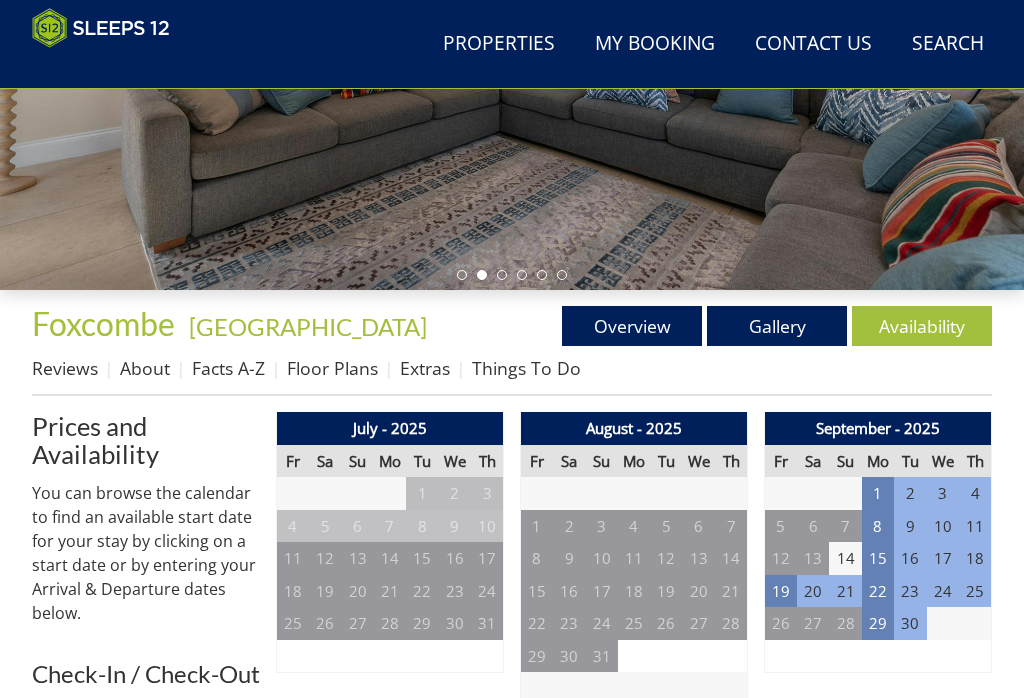 click on "Floor Plans" at bounding box center [332, 368] 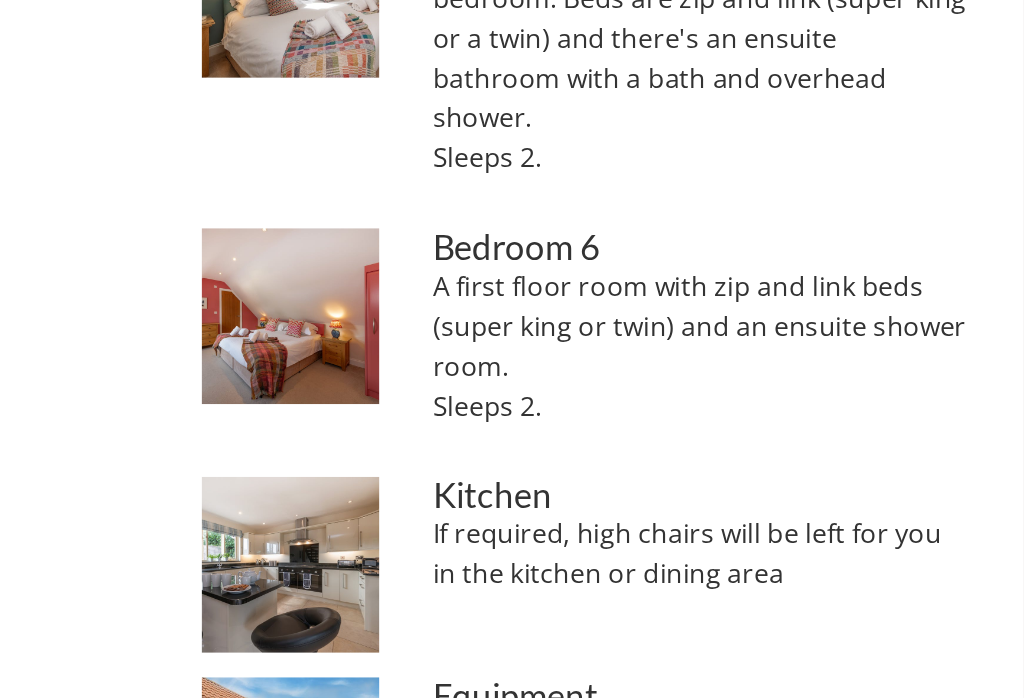 scroll, scrollTop: 1383, scrollLeft: 0, axis: vertical 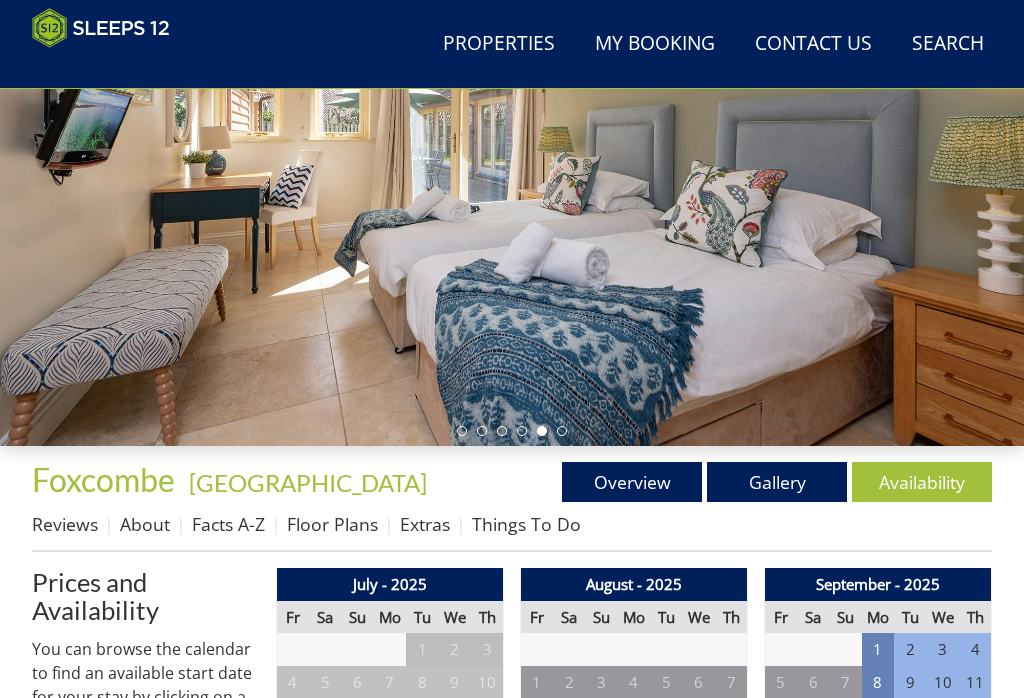 click at bounding box center [512, 159] 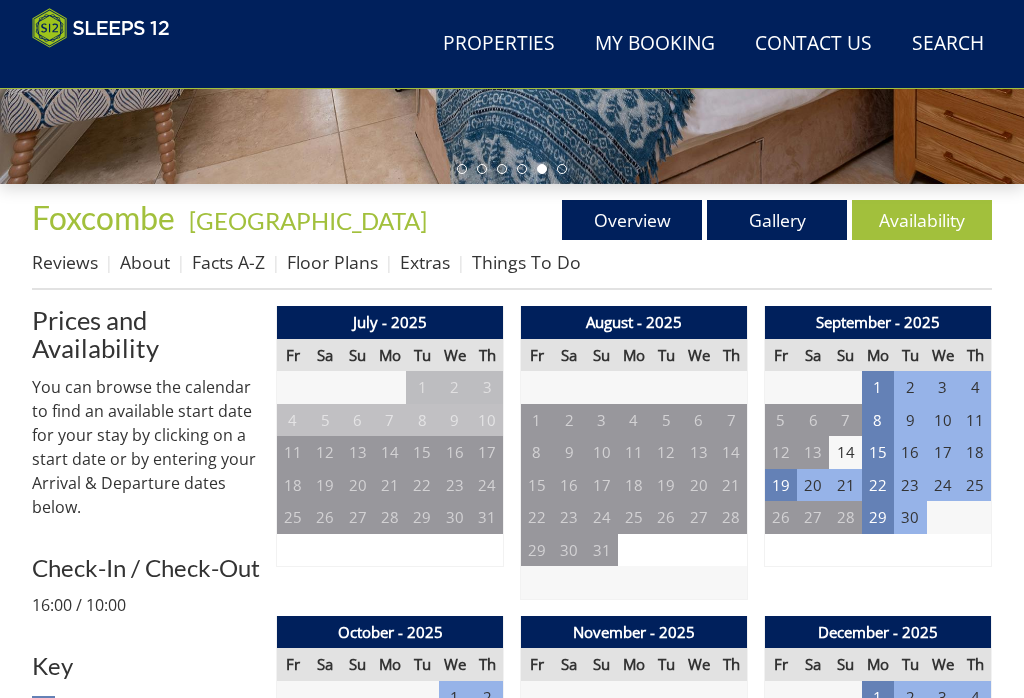 scroll, scrollTop: 489, scrollLeft: 0, axis: vertical 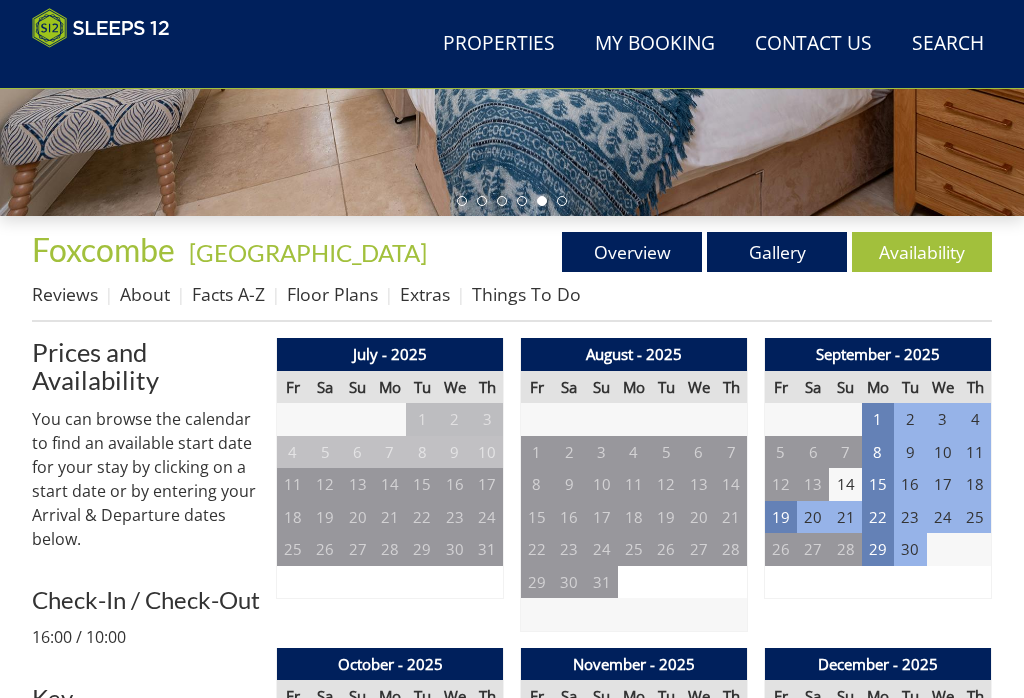click on "Reviews
About
Facts A-Z
Floor Plans
Extras
Things To Do" at bounding box center [512, 300] 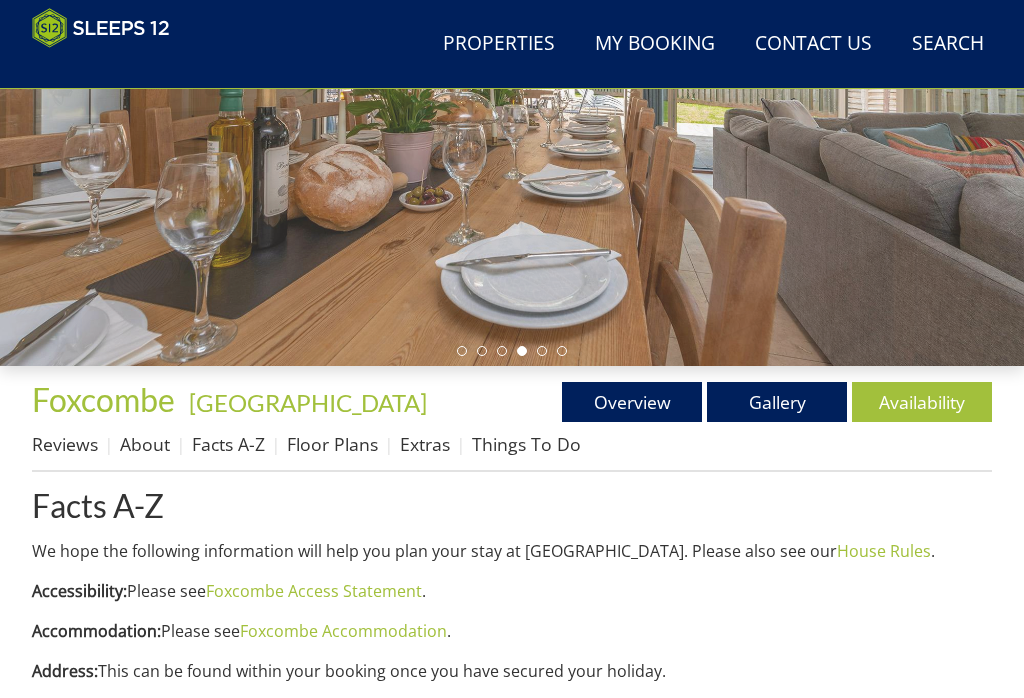 scroll, scrollTop: 338, scrollLeft: 0, axis: vertical 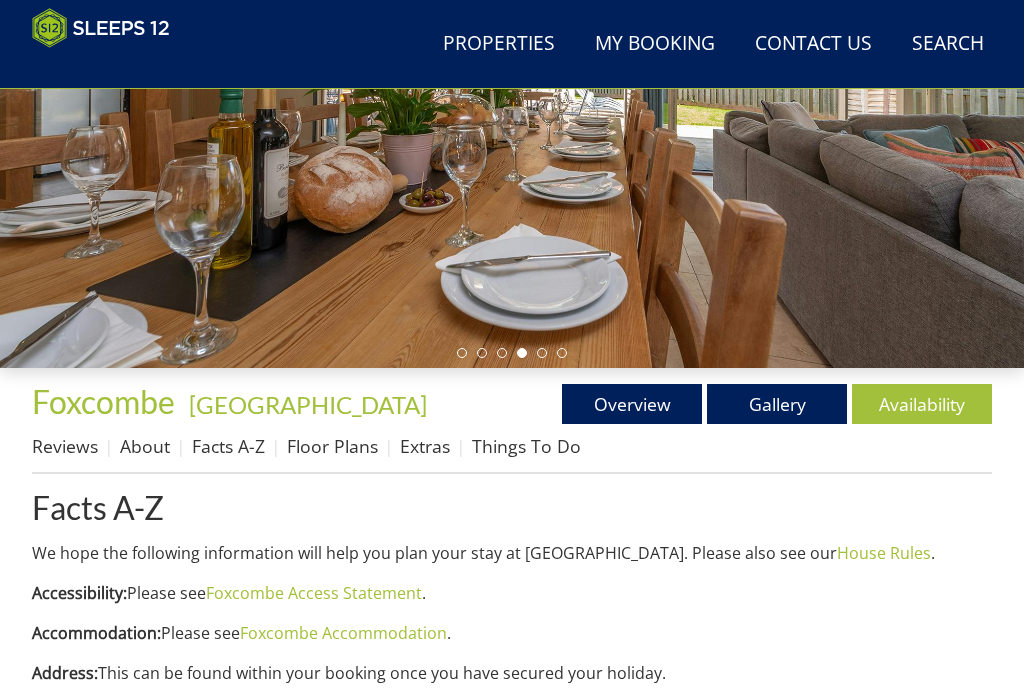 click on "Reviews" at bounding box center [65, 446] 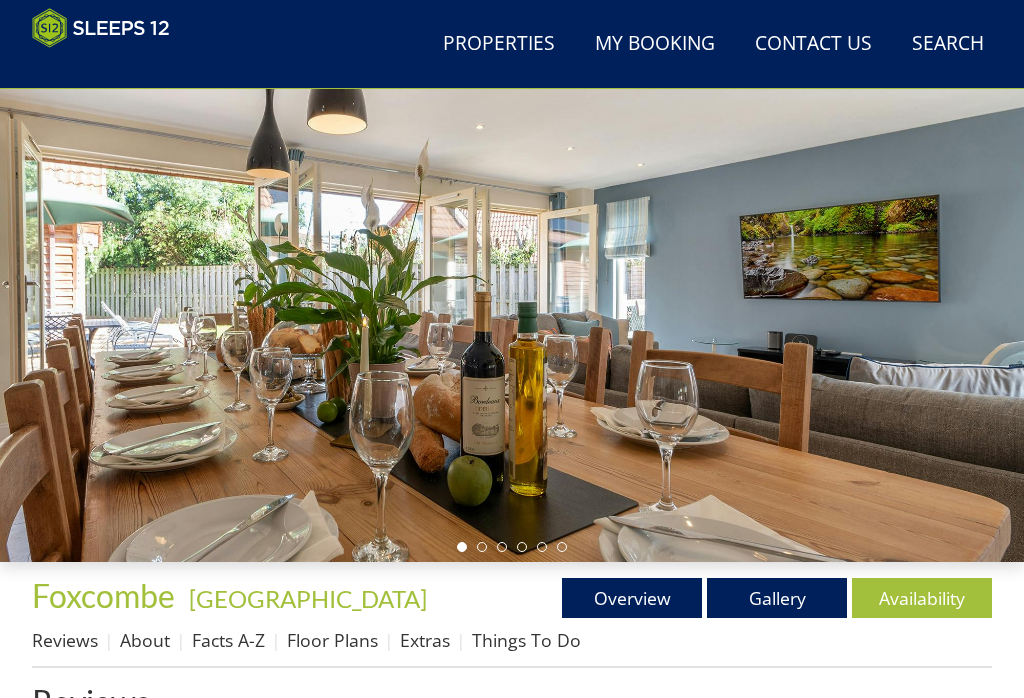 scroll, scrollTop: 144, scrollLeft: 0, axis: vertical 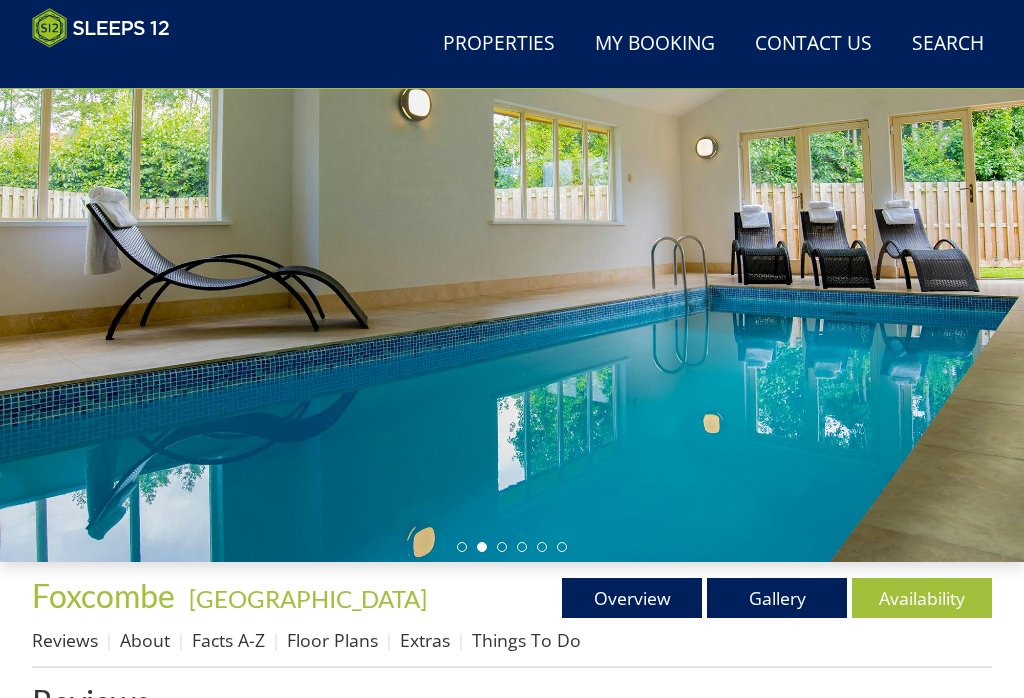 click on "About" at bounding box center (145, 640) 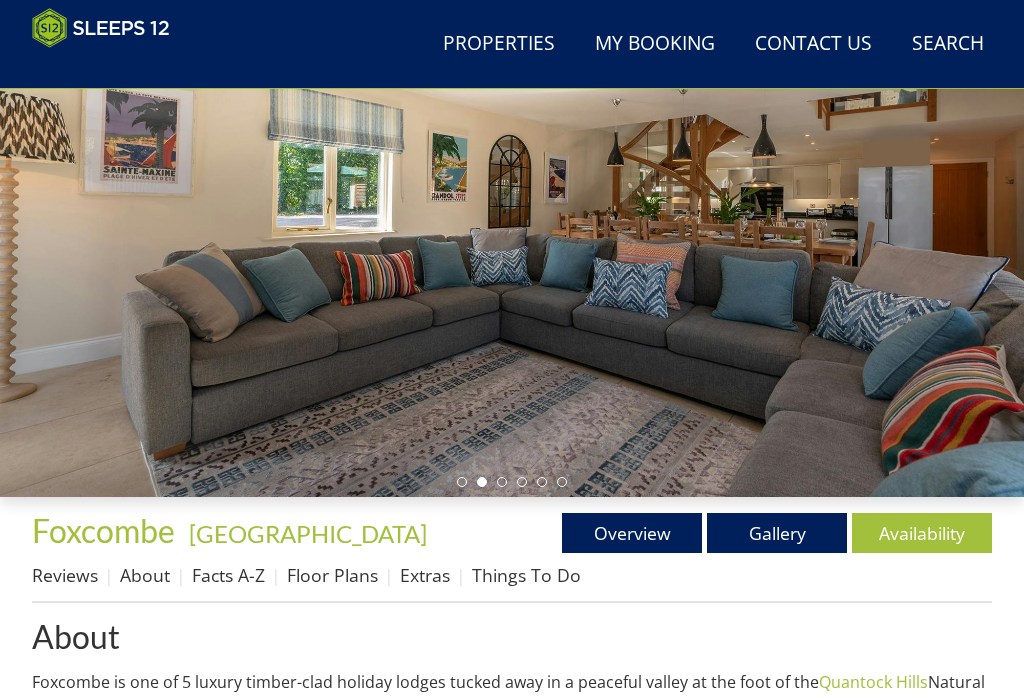 scroll, scrollTop: 208, scrollLeft: 0, axis: vertical 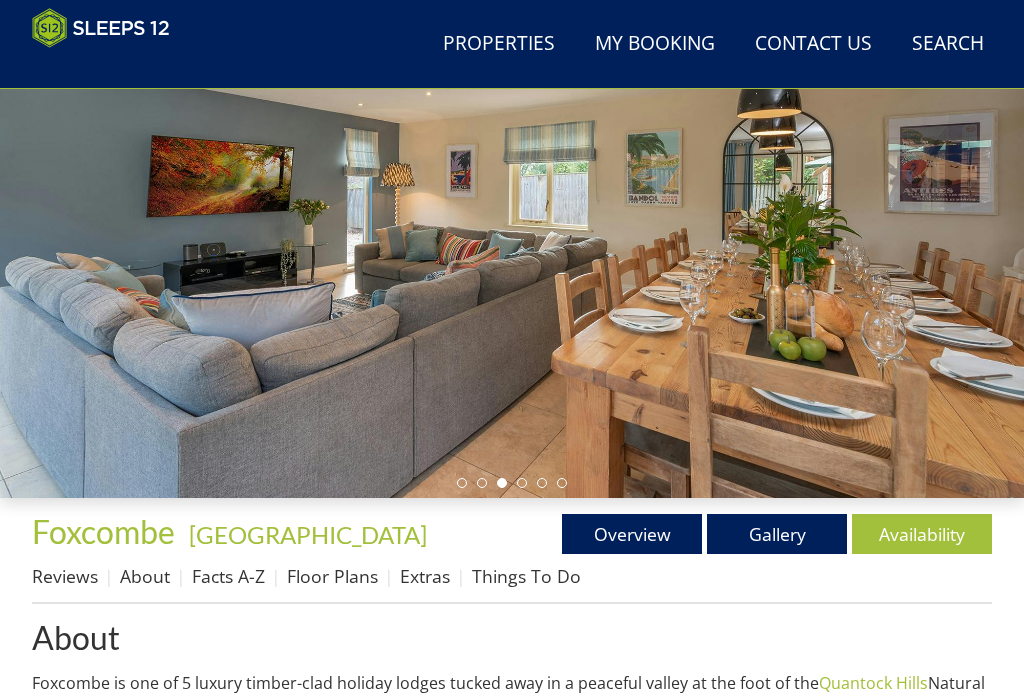 click on "Overview" at bounding box center [632, 534] 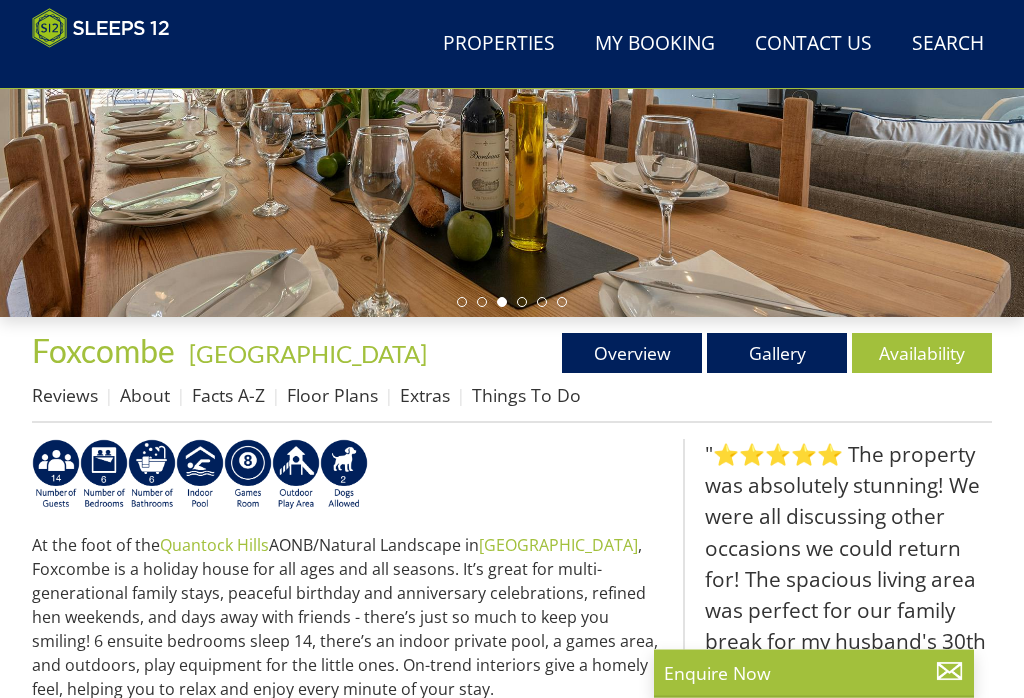scroll, scrollTop: 389, scrollLeft: 0, axis: vertical 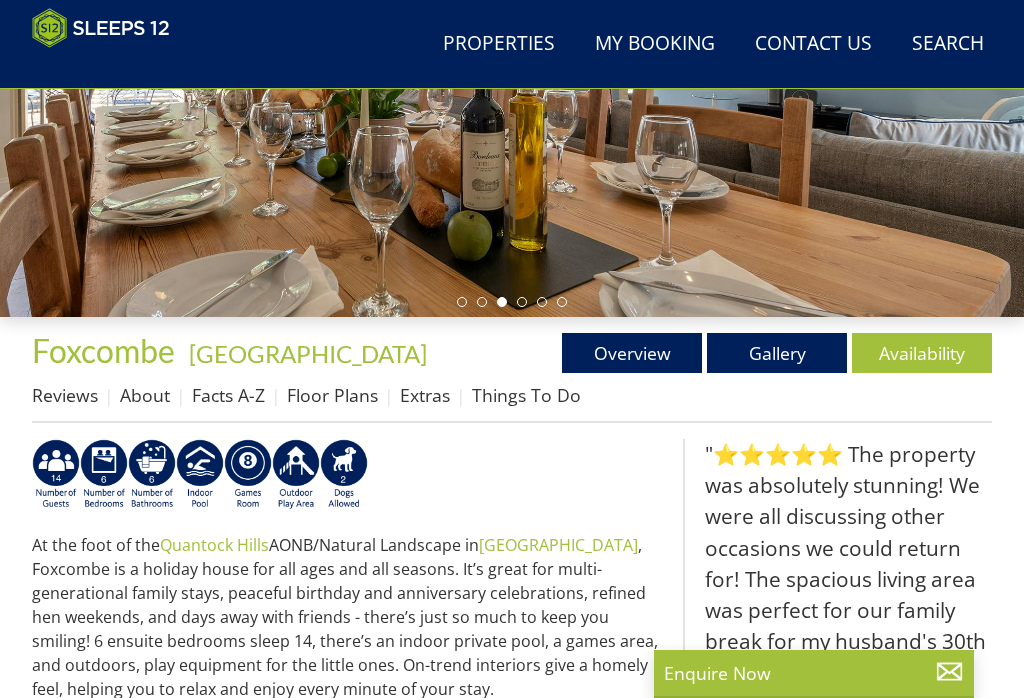 click on "Gallery" at bounding box center [777, 353] 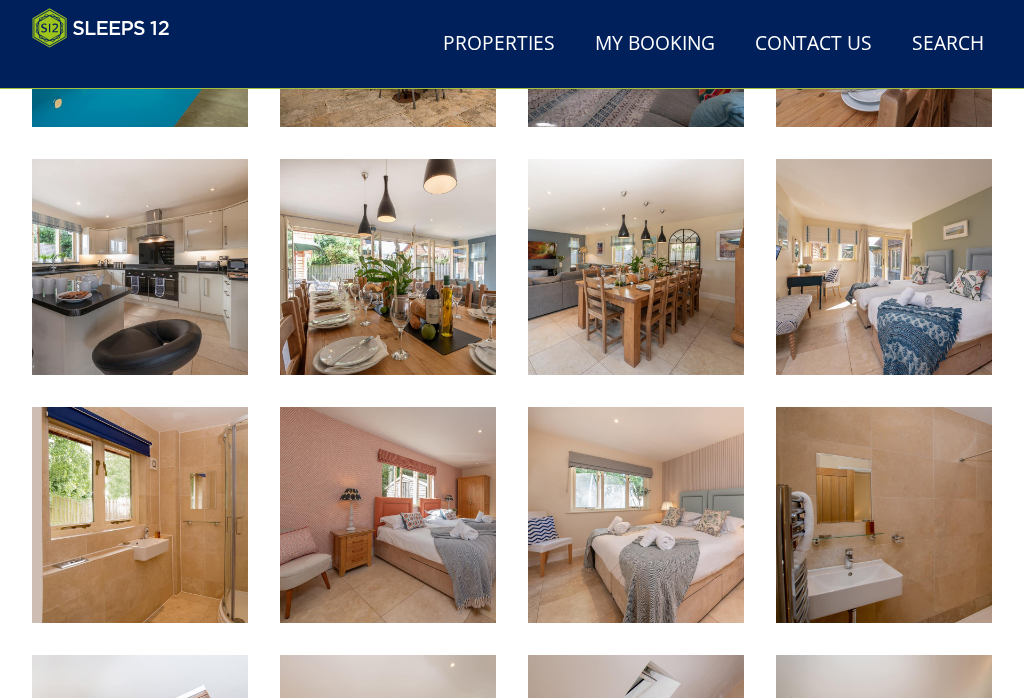 scroll, scrollTop: 916, scrollLeft: 0, axis: vertical 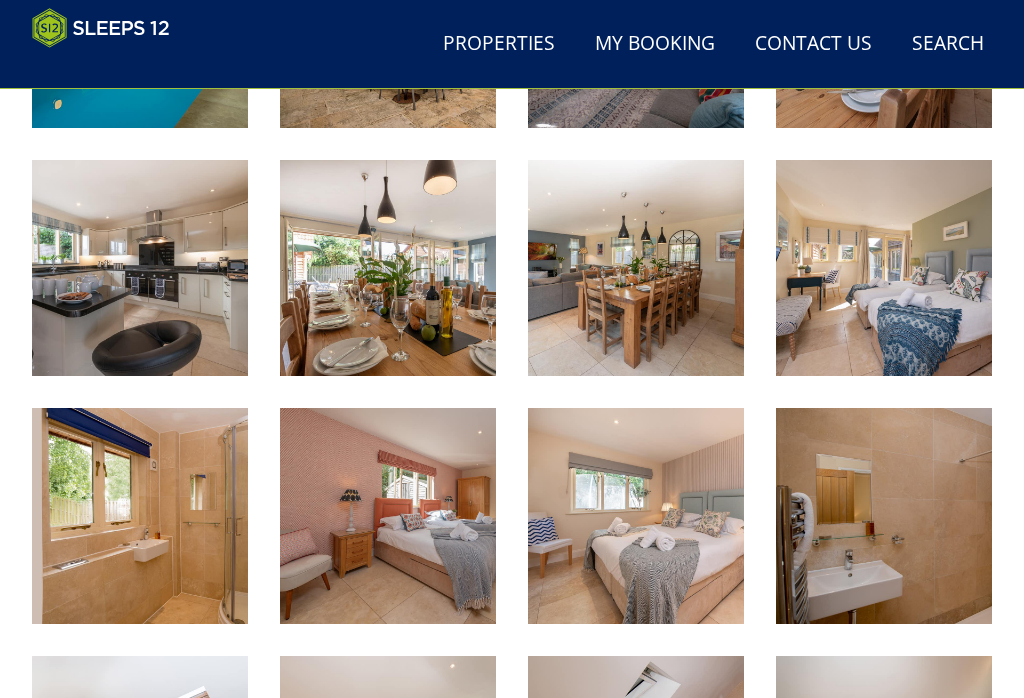click at bounding box center [884, 268] 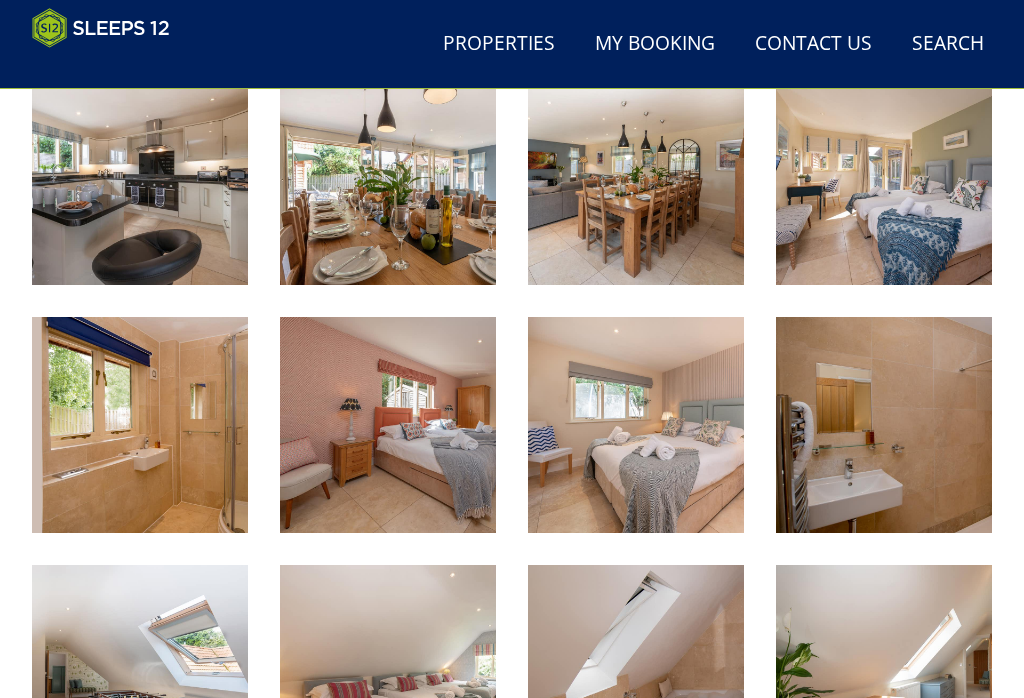 scroll, scrollTop: 1007, scrollLeft: 0, axis: vertical 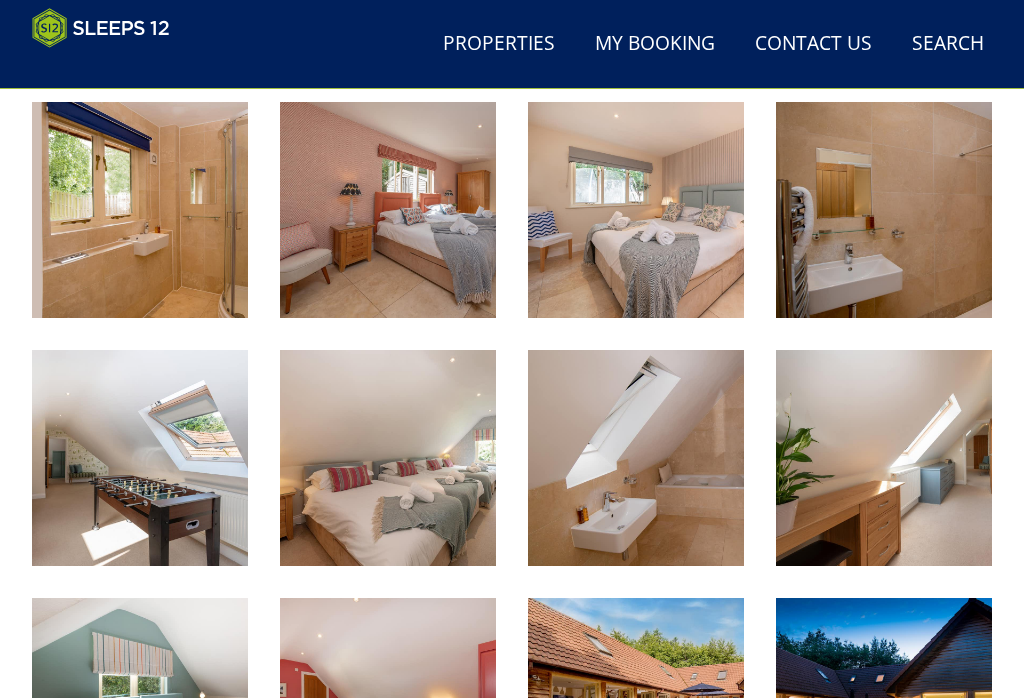 click at bounding box center [388, 458] 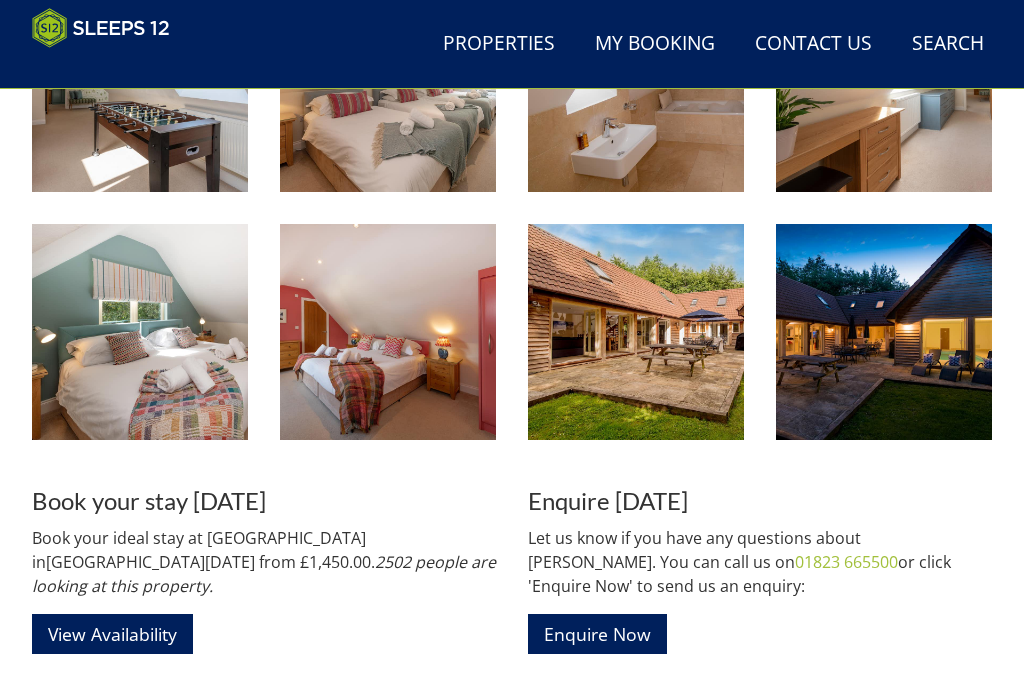scroll, scrollTop: 1596, scrollLeft: 0, axis: vertical 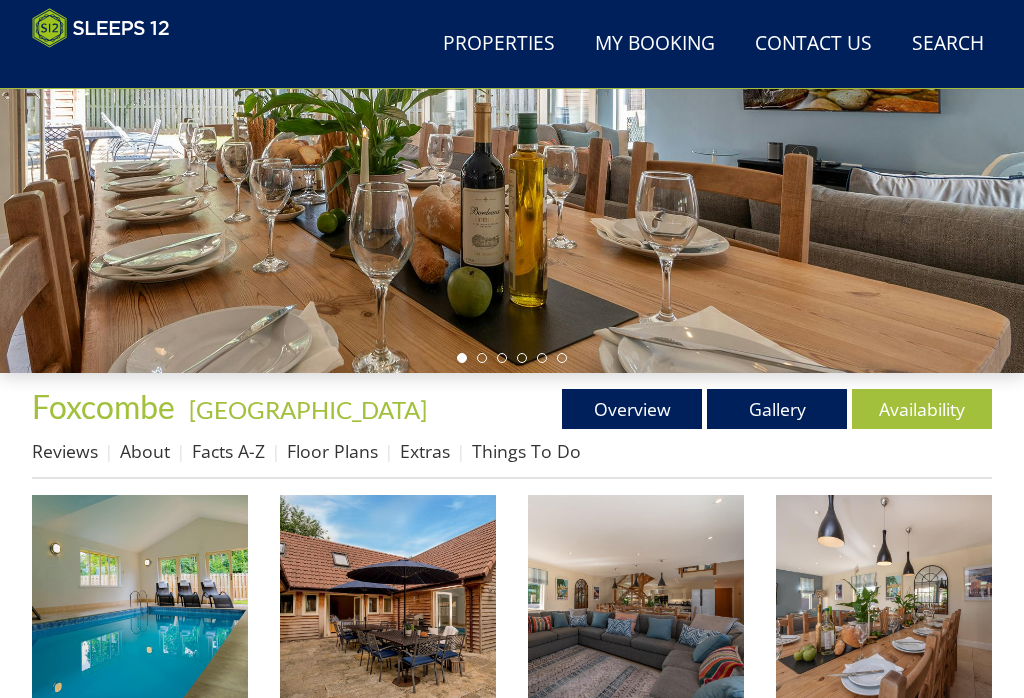 click on "Availability" at bounding box center [922, 409] 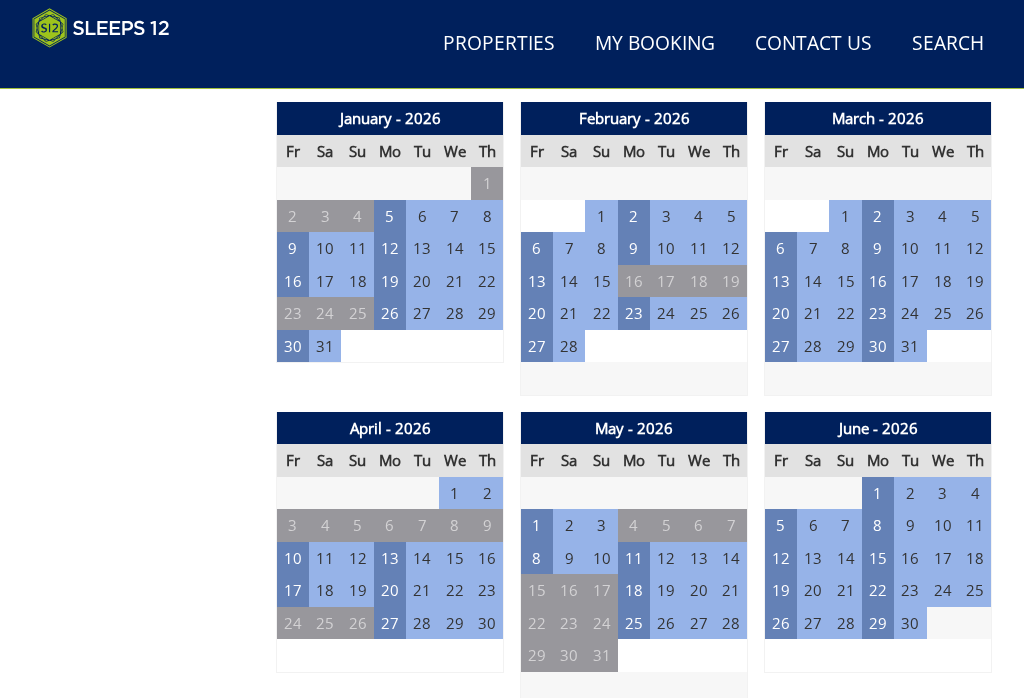 scroll, scrollTop: 1345, scrollLeft: 0, axis: vertical 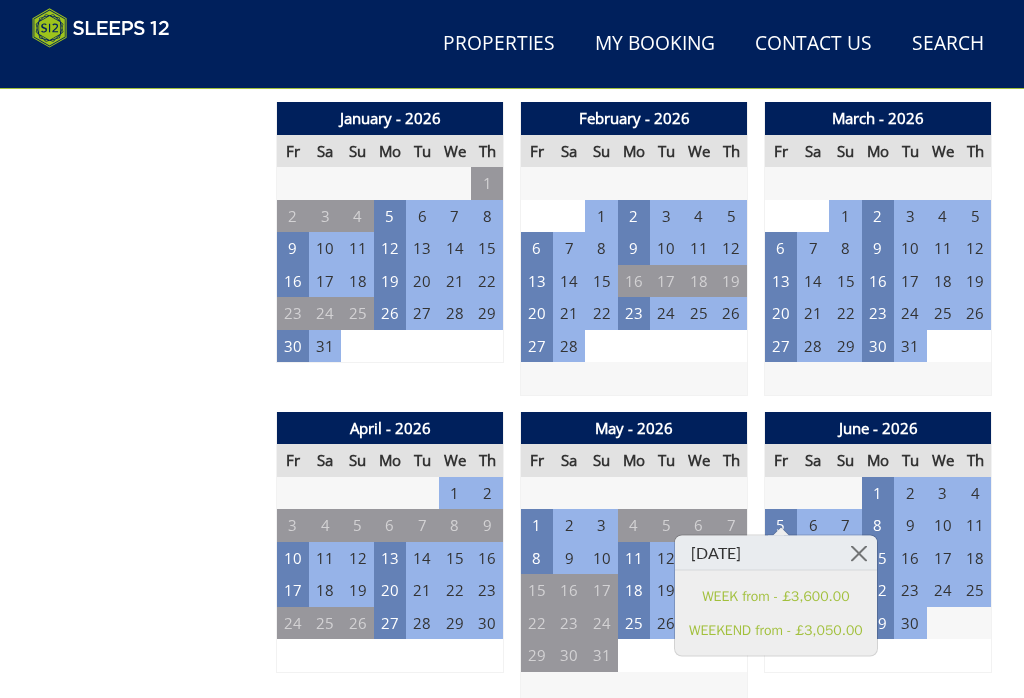 click on "WEEK from  - £3,600.00" at bounding box center (776, 595) 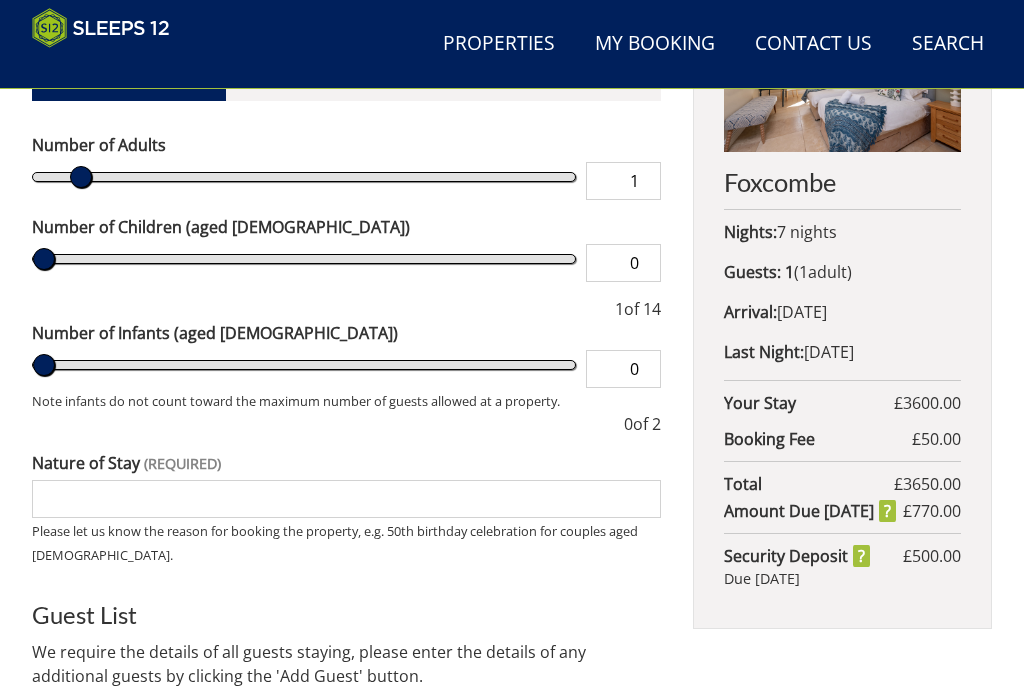 scroll, scrollTop: 722, scrollLeft: 0, axis: vertical 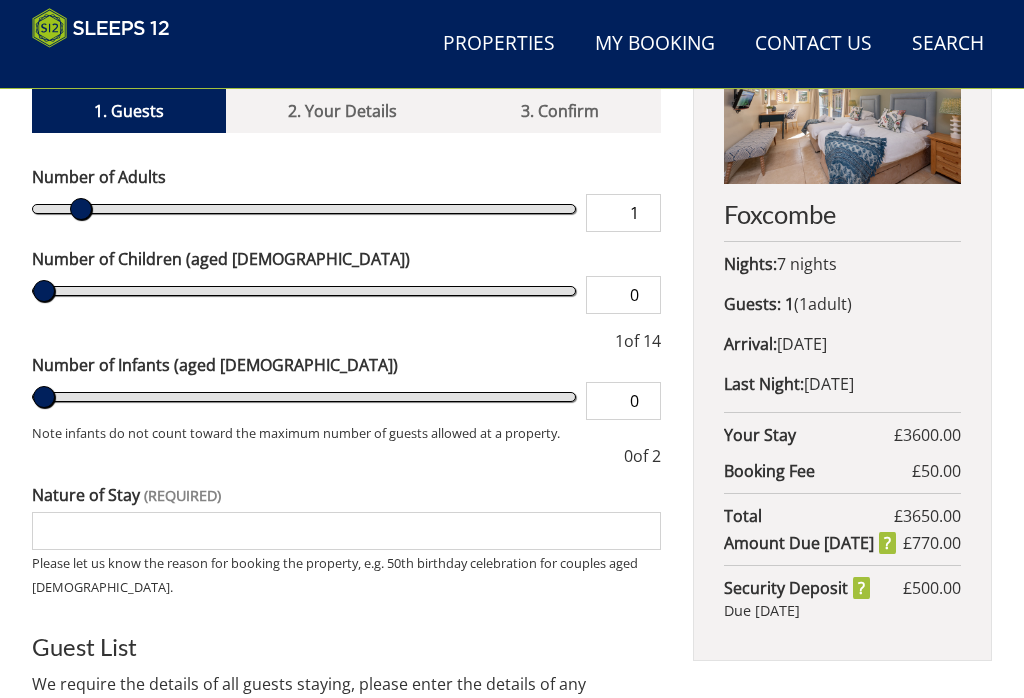 click on "1" at bounding box center (623, 213) 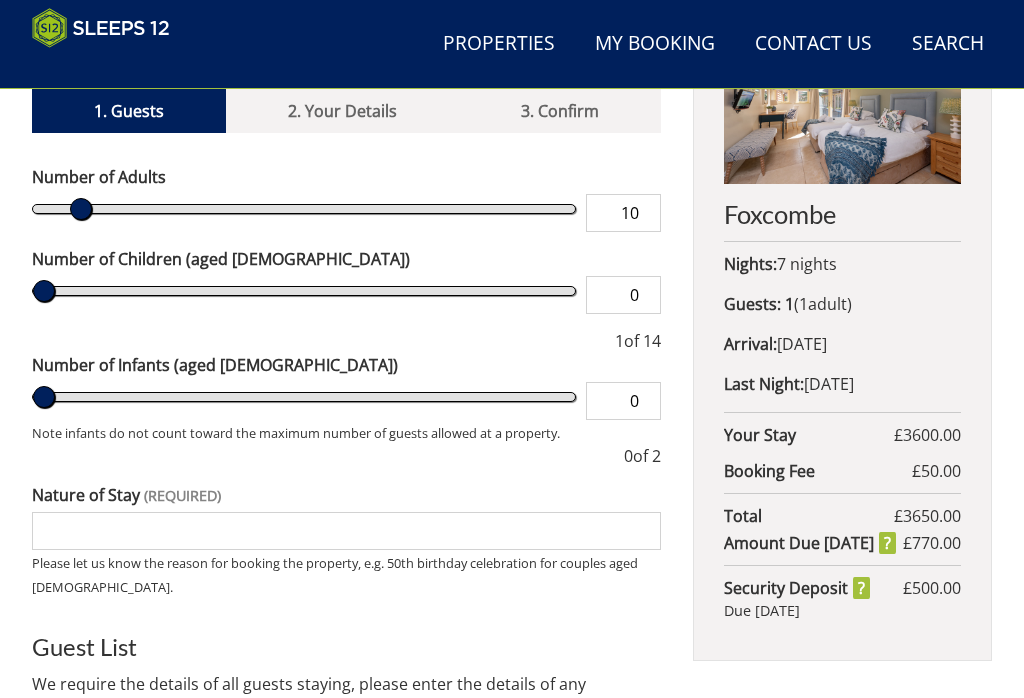type on "10" 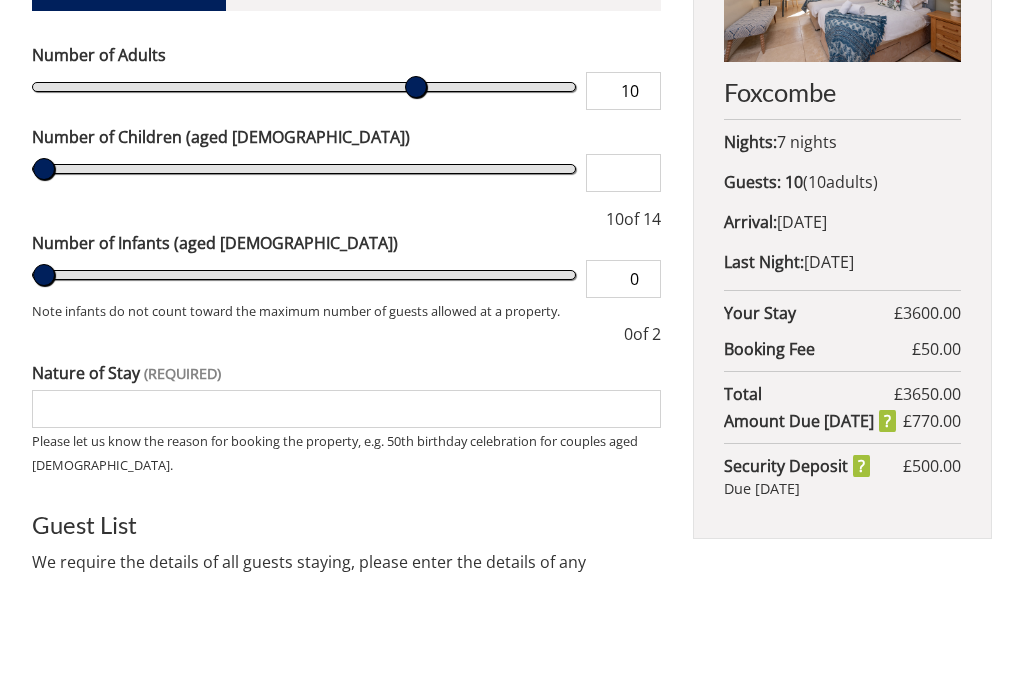 type on "2" 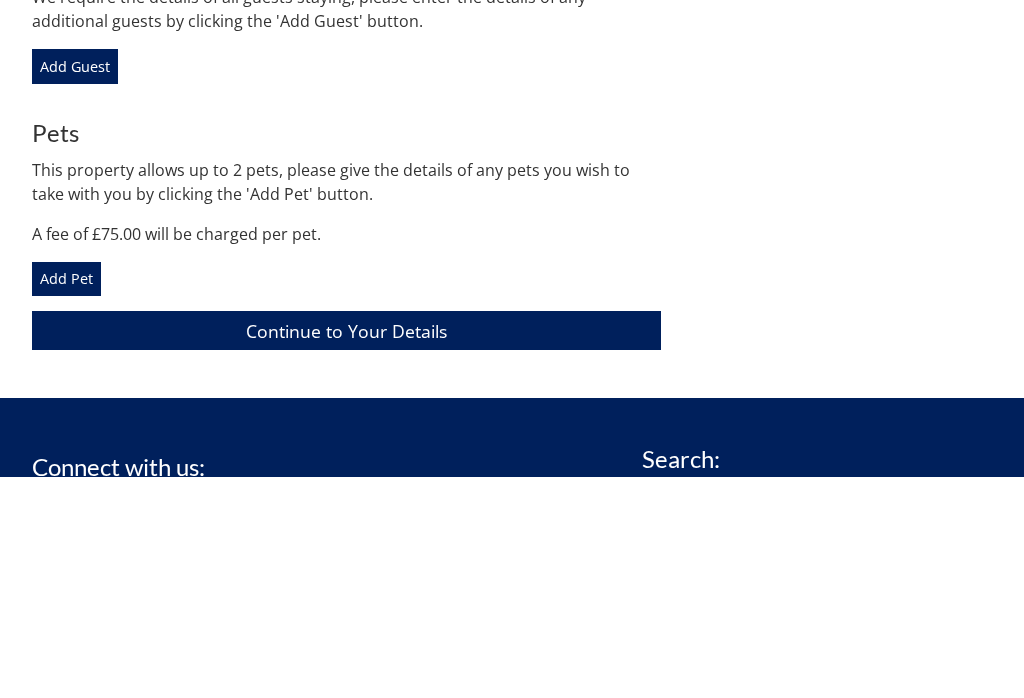 scroll, scrollTop: 1196, scrollLeft: 0, axis: vertical 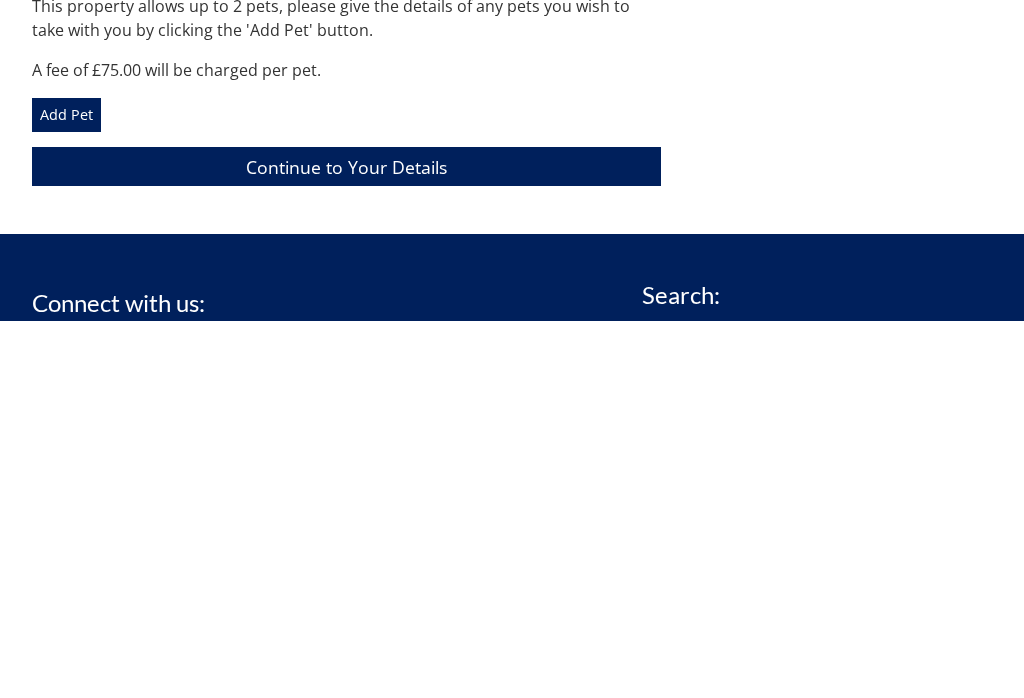 click on "Continue to Your Details" at bounding box center [346, 543] 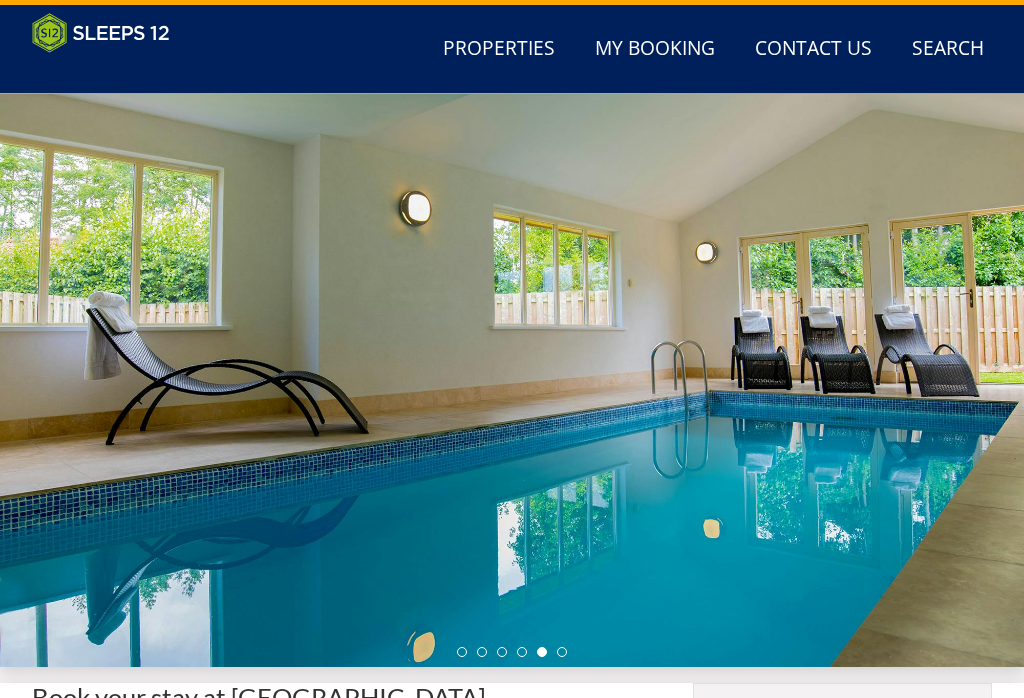 scroll, scrollTop: 0, scrollLeft: 0, axis: both 